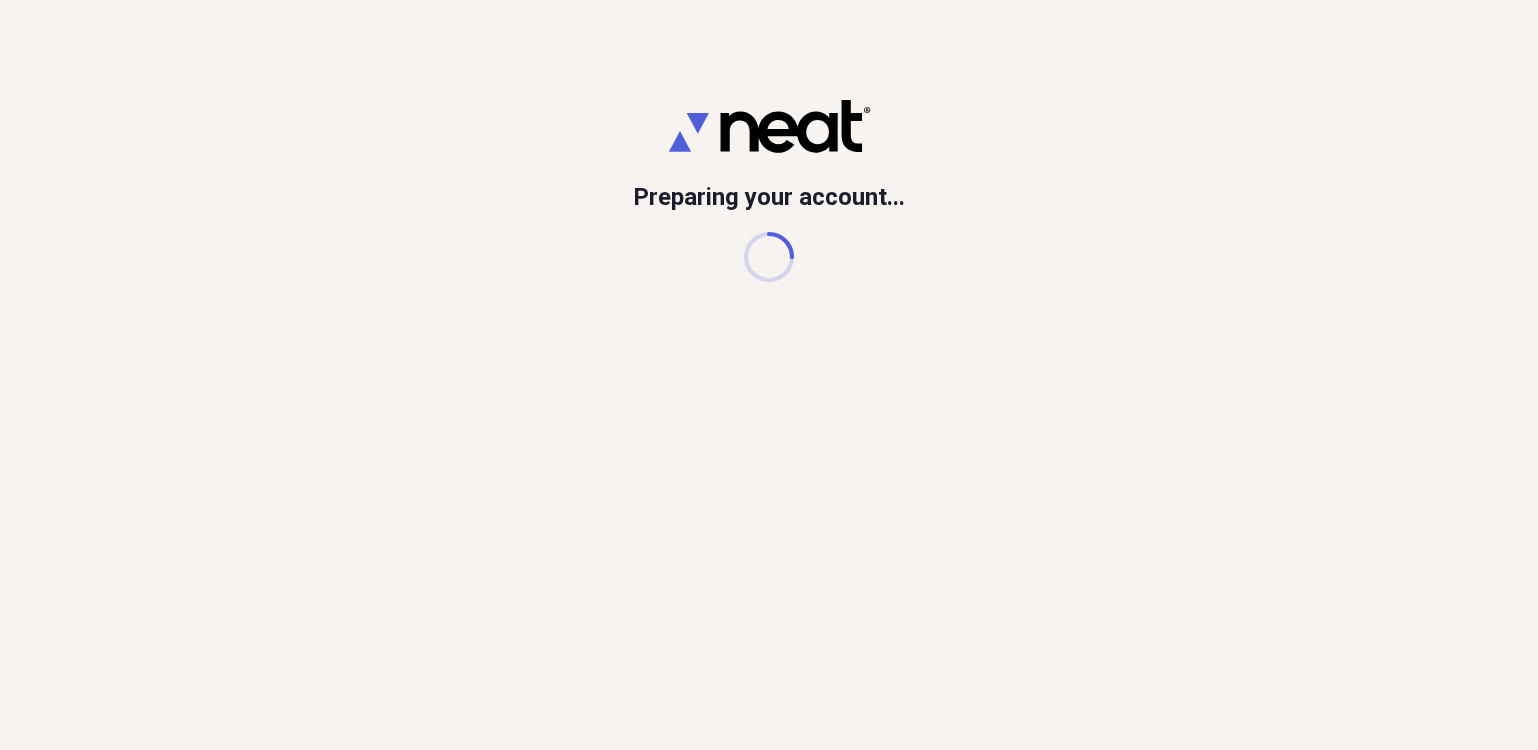 scroll, scrollTop: 0, scrollLeft: 0, axis: both 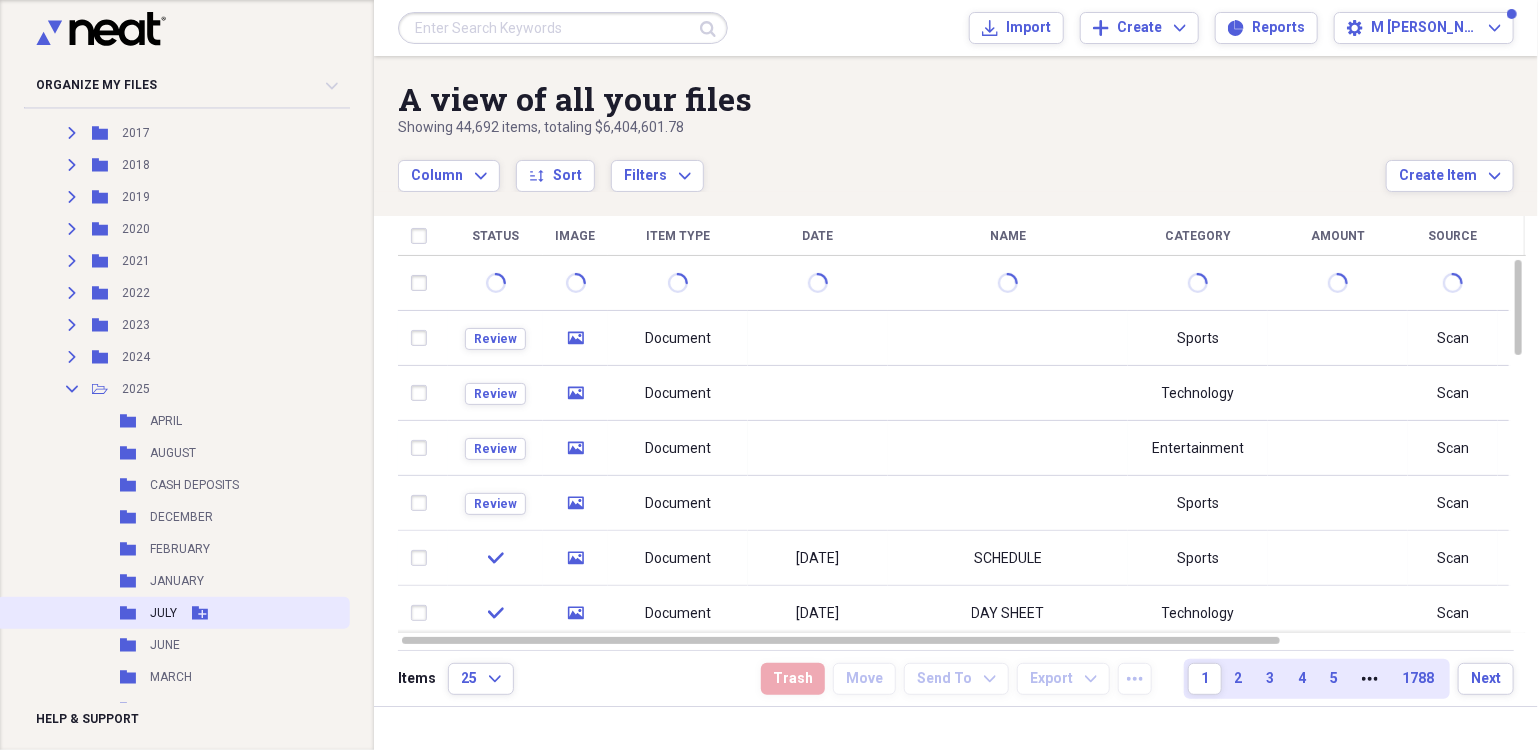 click on "JULY" at bounding box center (163, 613) 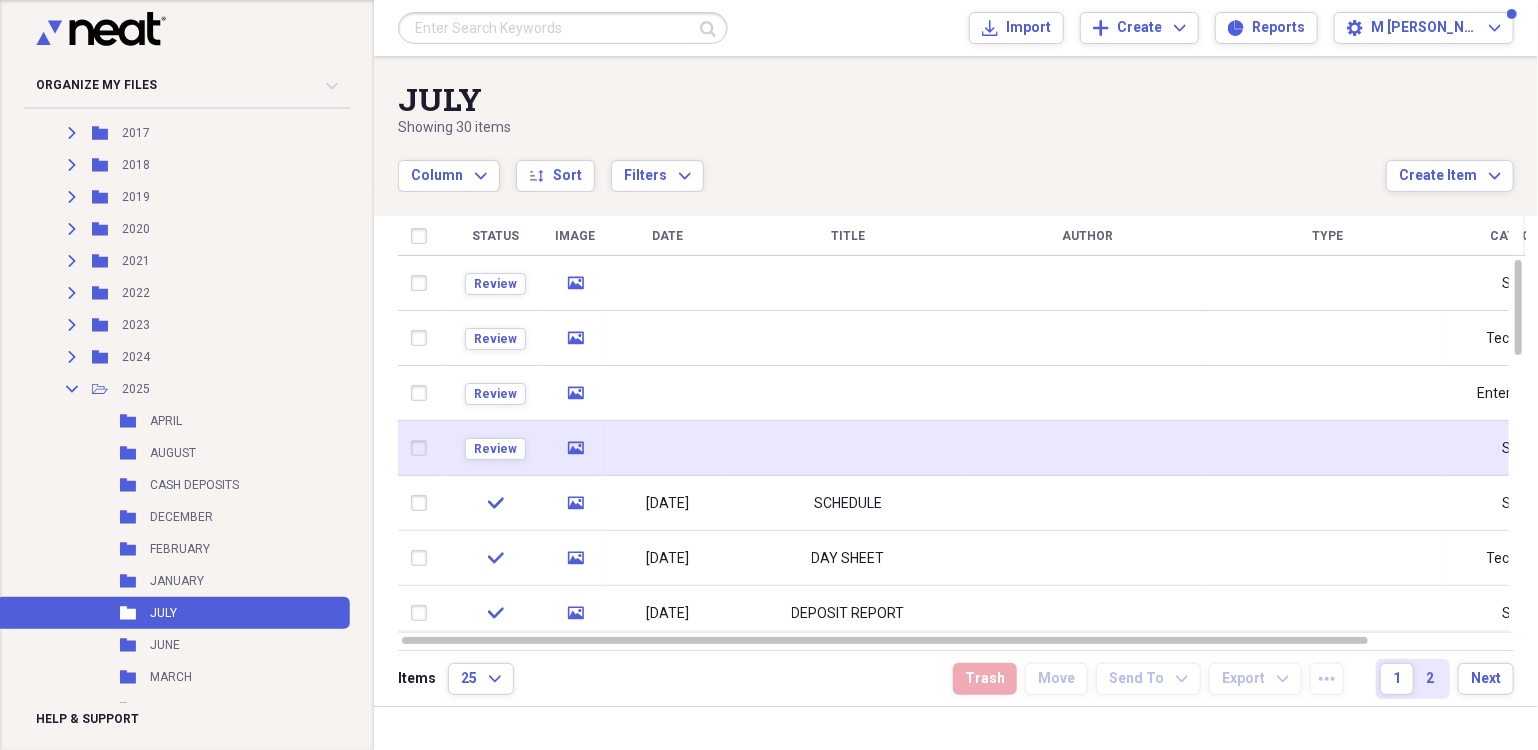 click at bounding box center [668, 448] 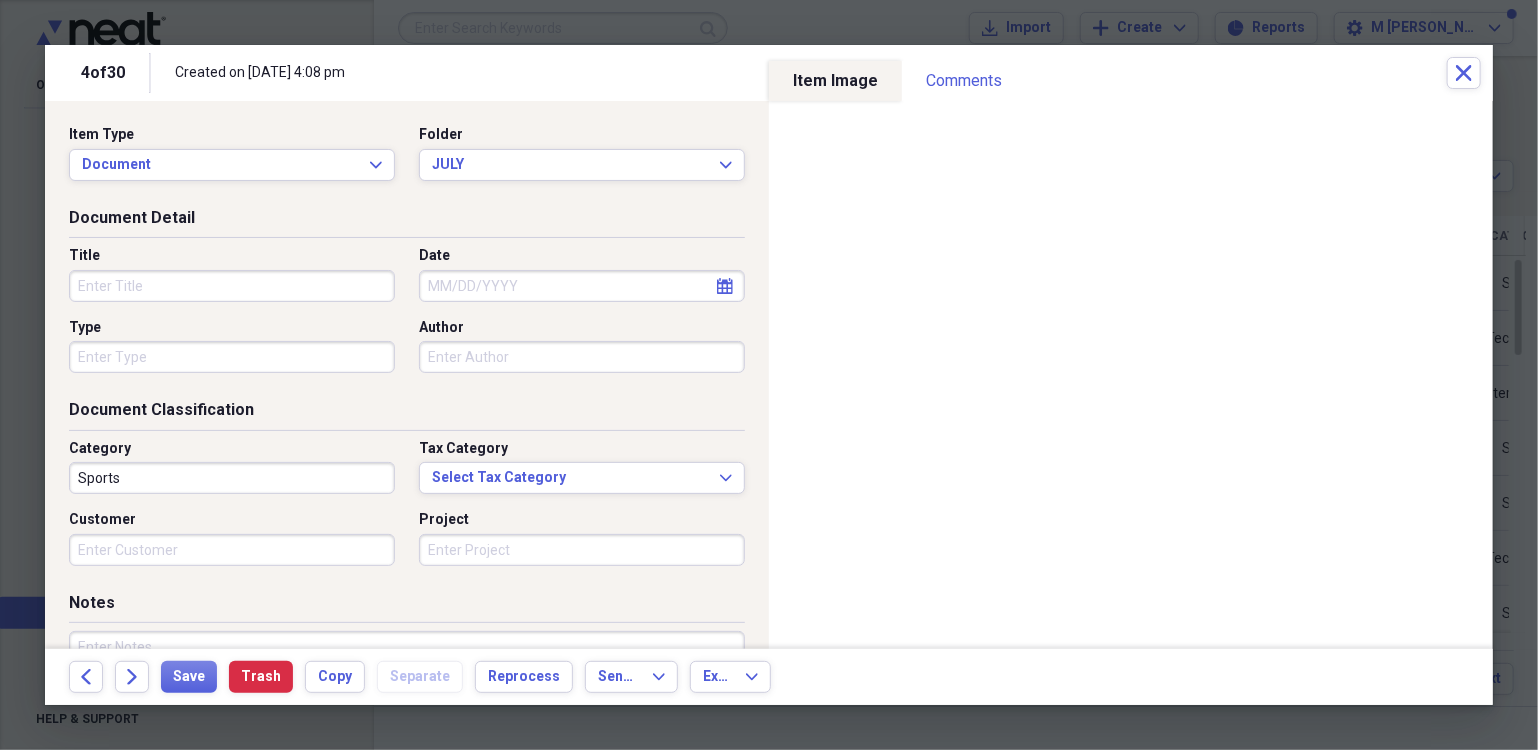 click on "Title" at bounding box center [232, 286] 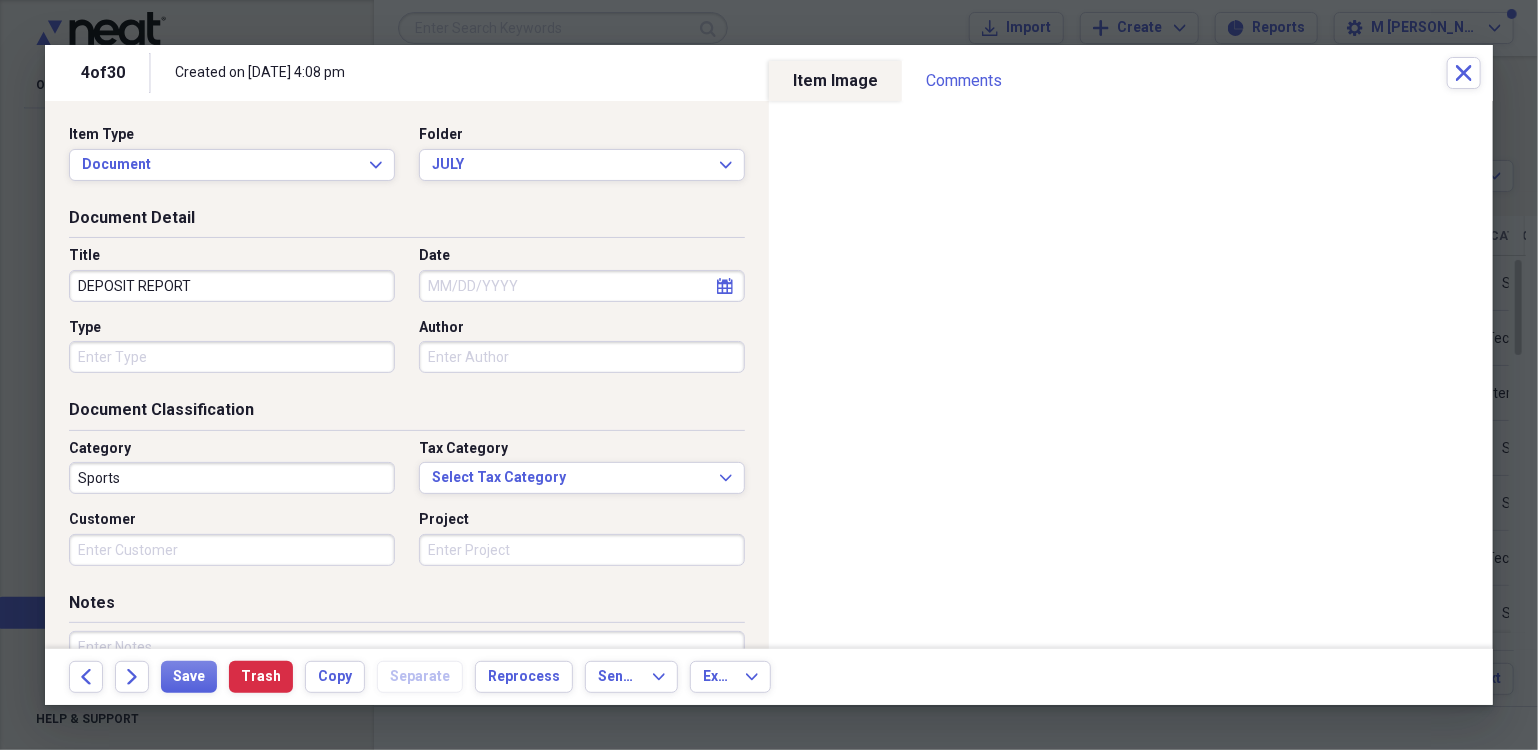 type on "DEPOSIT REPORT" 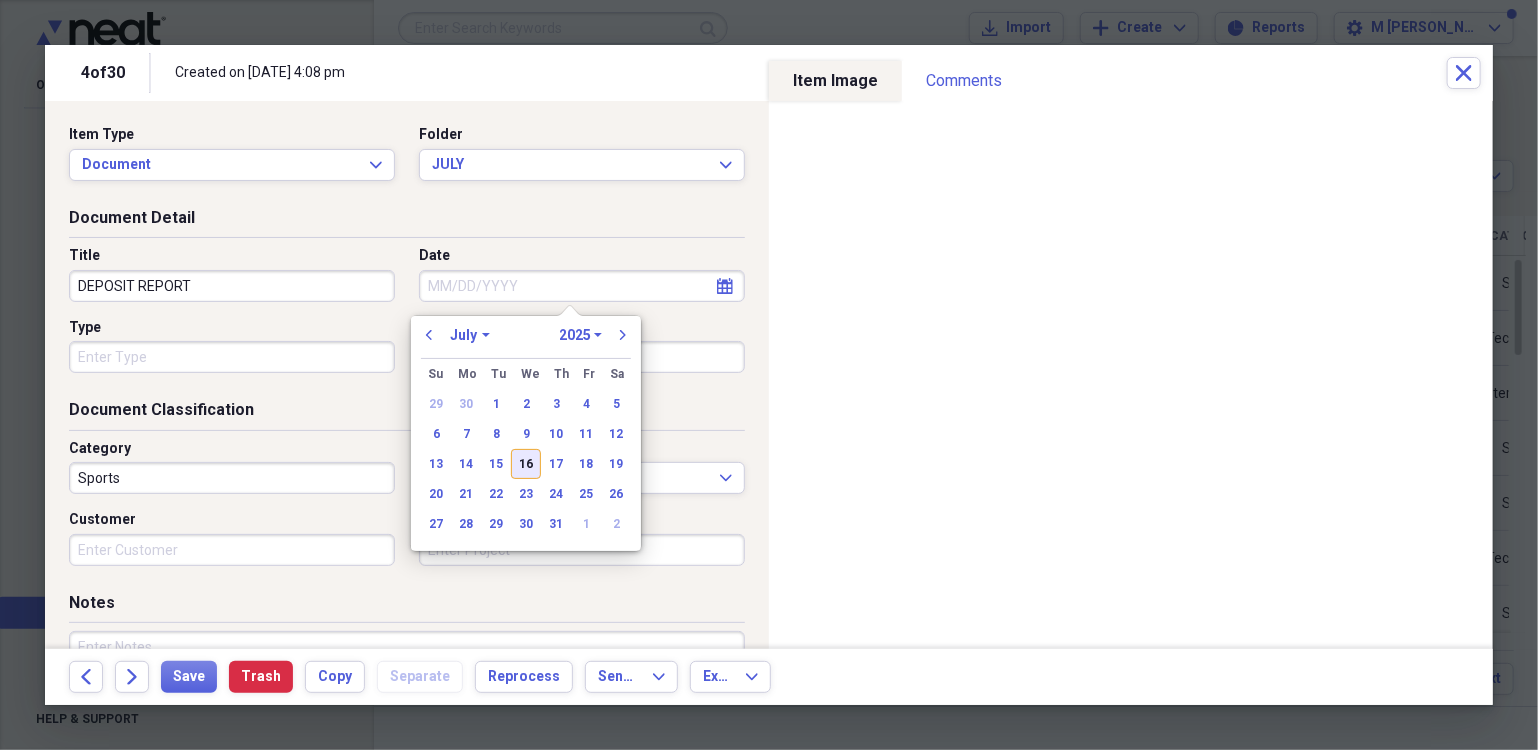 click on "16" at bounding box center [526, 464] 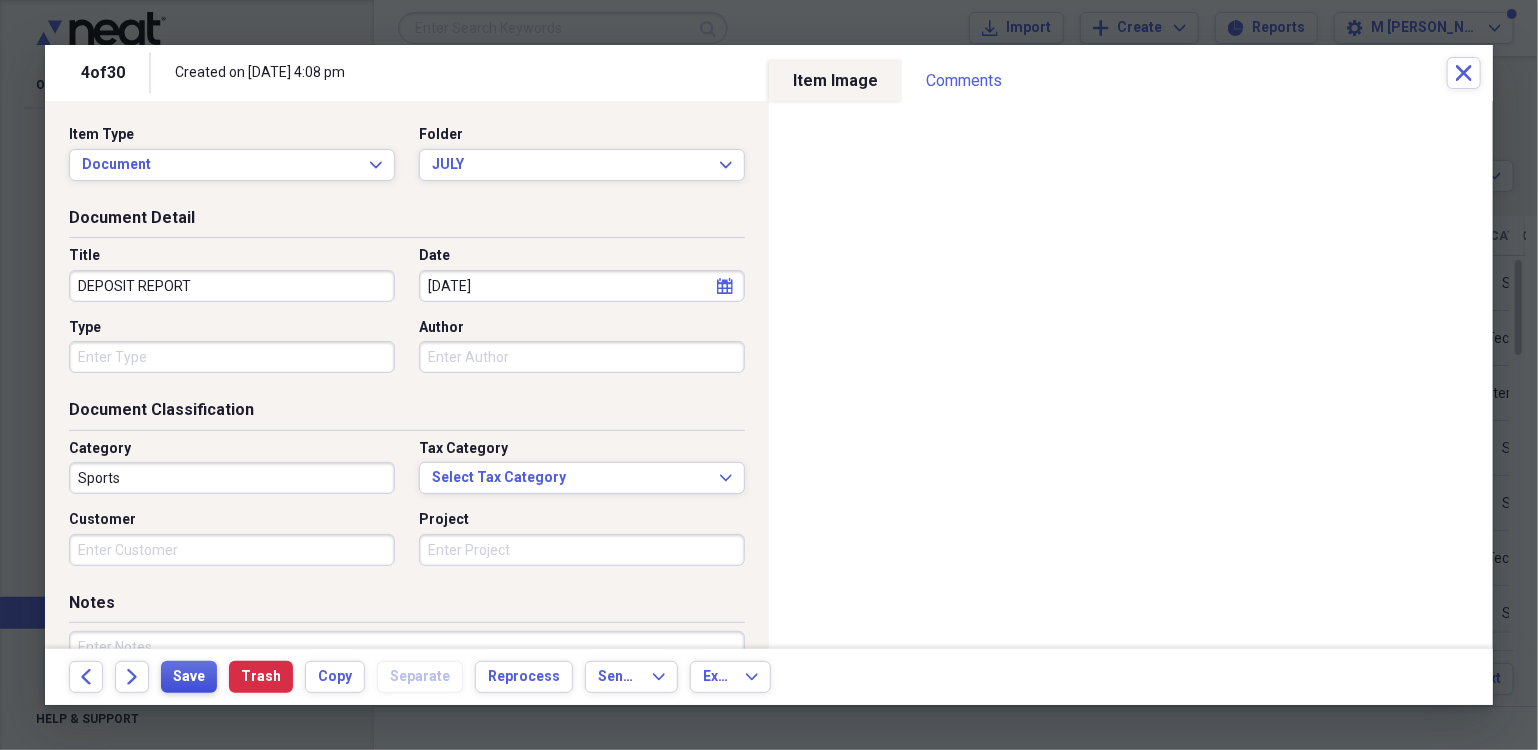 click on "Save" at bounding box center (189, 677) 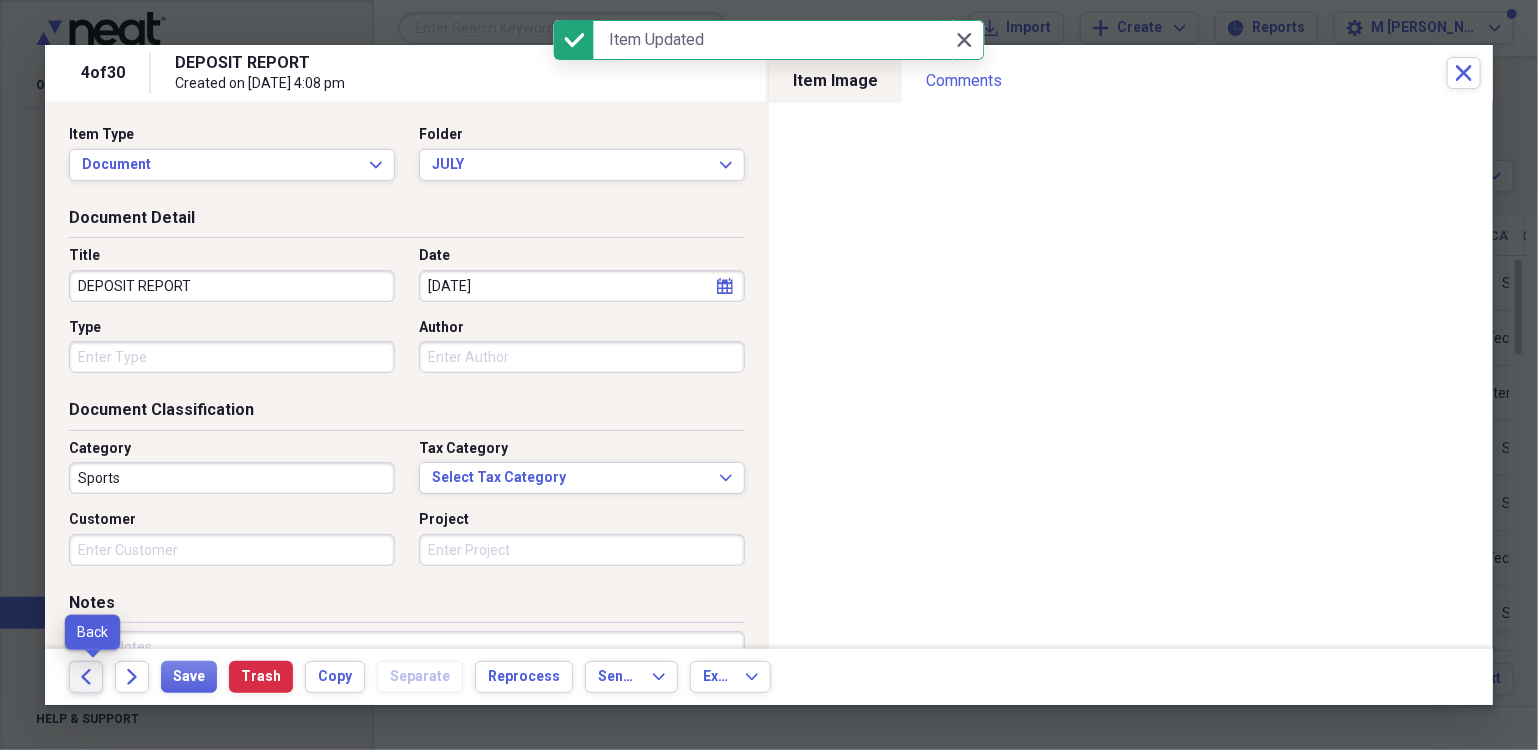 click on "Back" 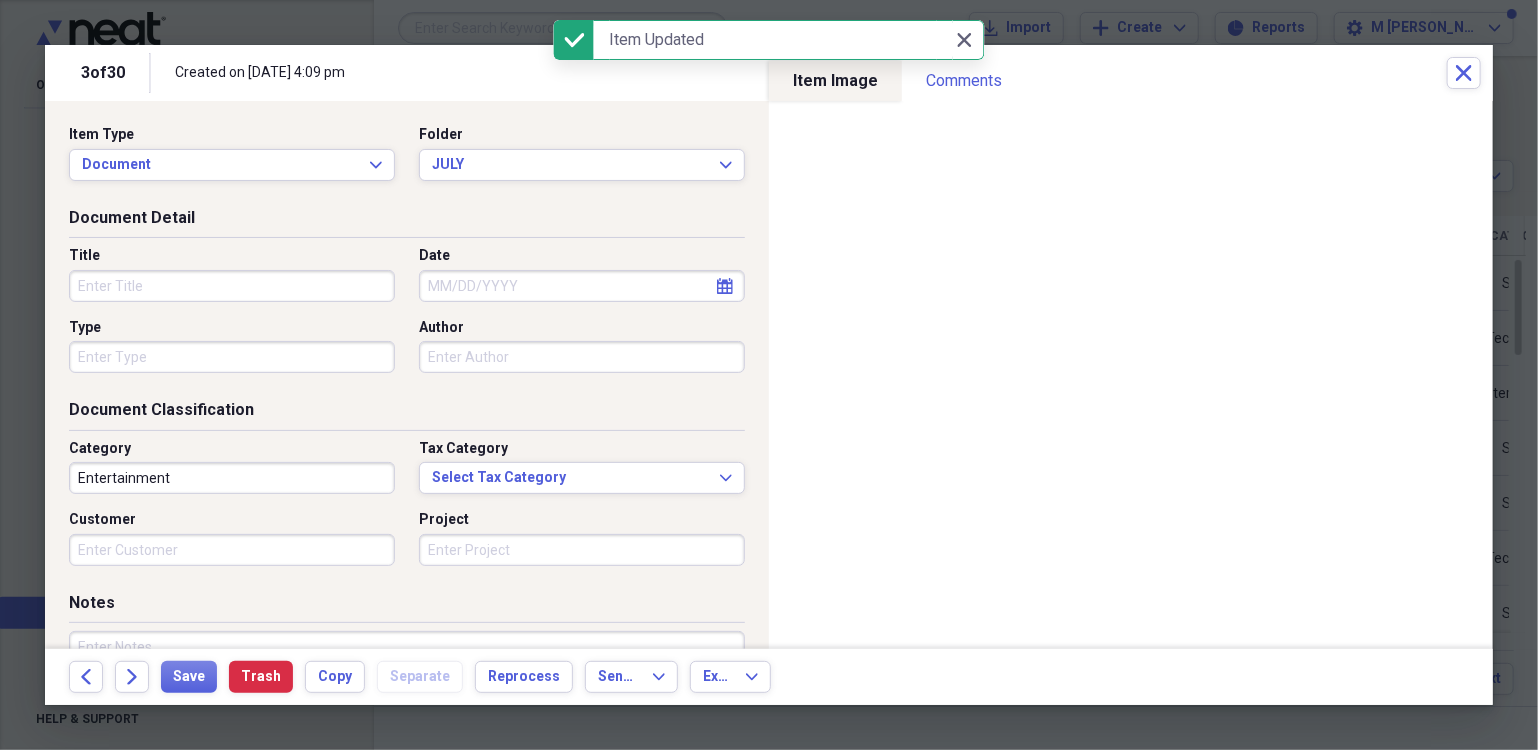 click on "Title" at bounding box center (232, 286) 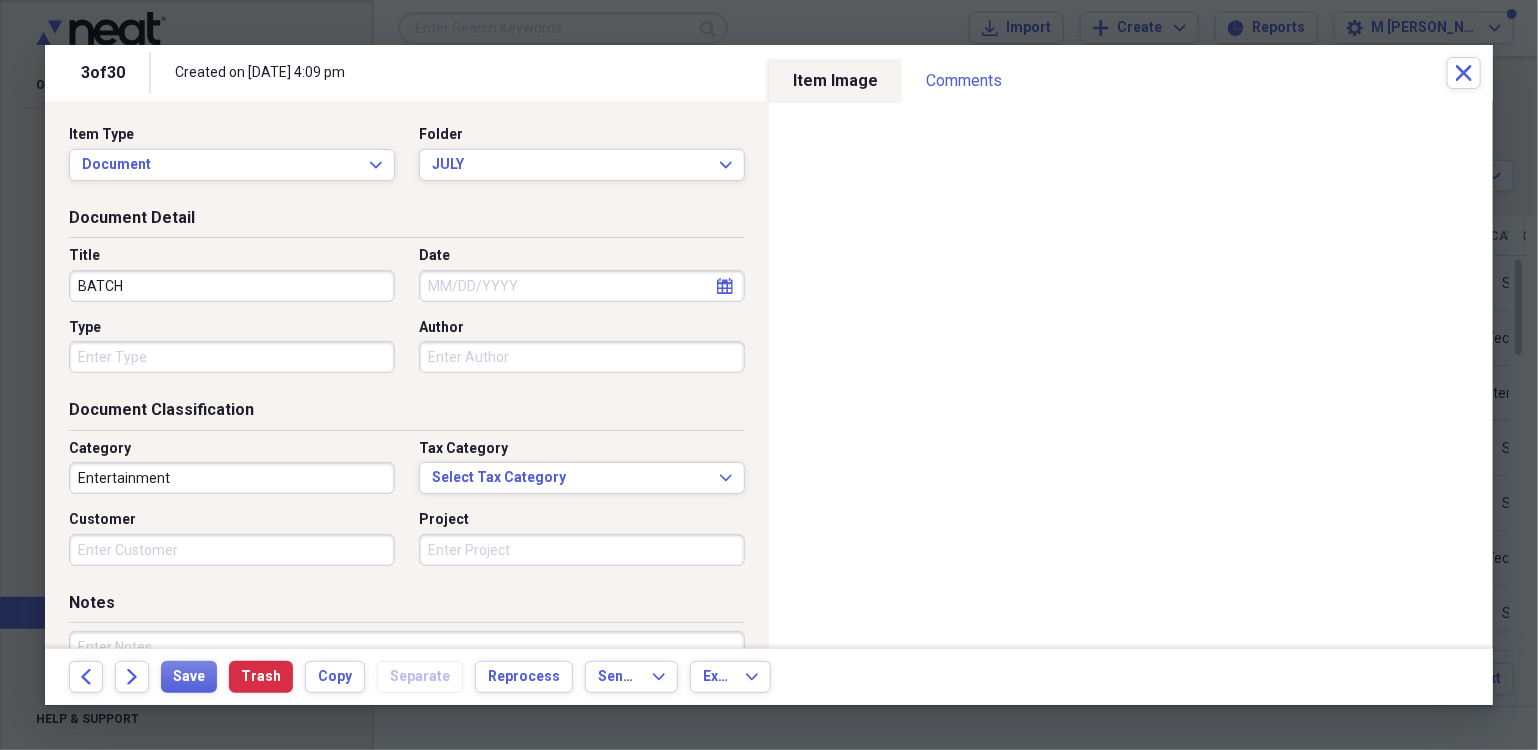 type on "BATCH" 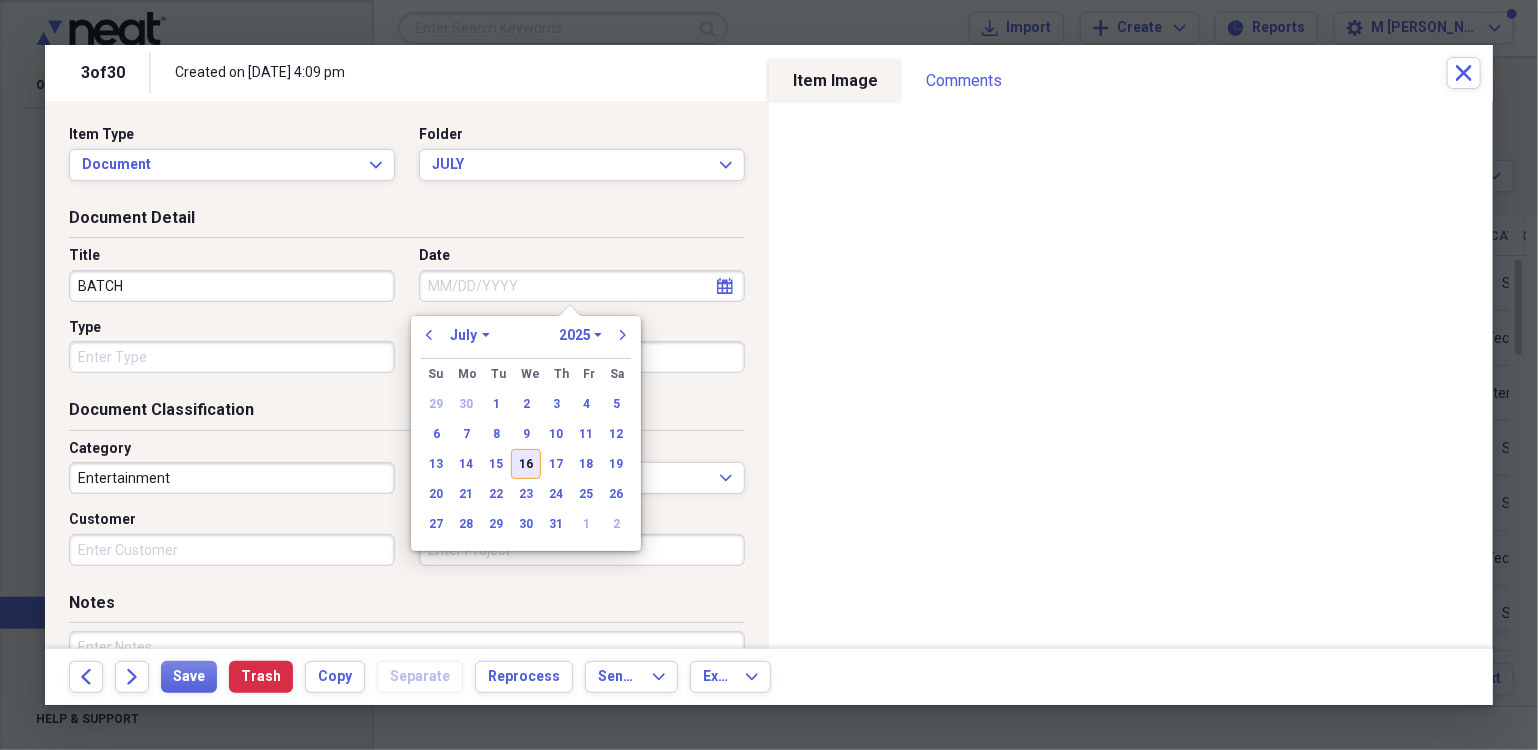 click on "16" at bounding box center (526, 464) 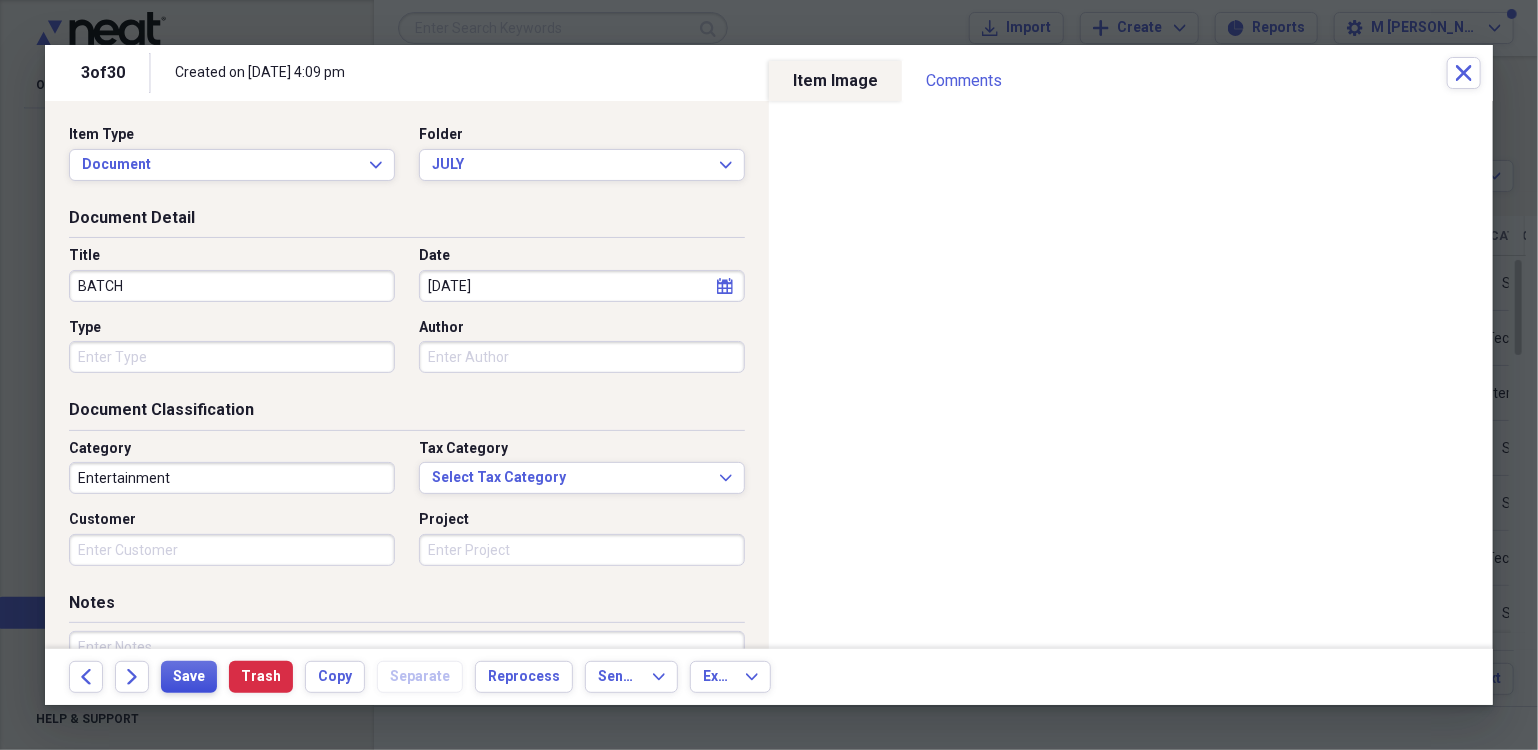click on "Save" at bounding box center [189, 677] 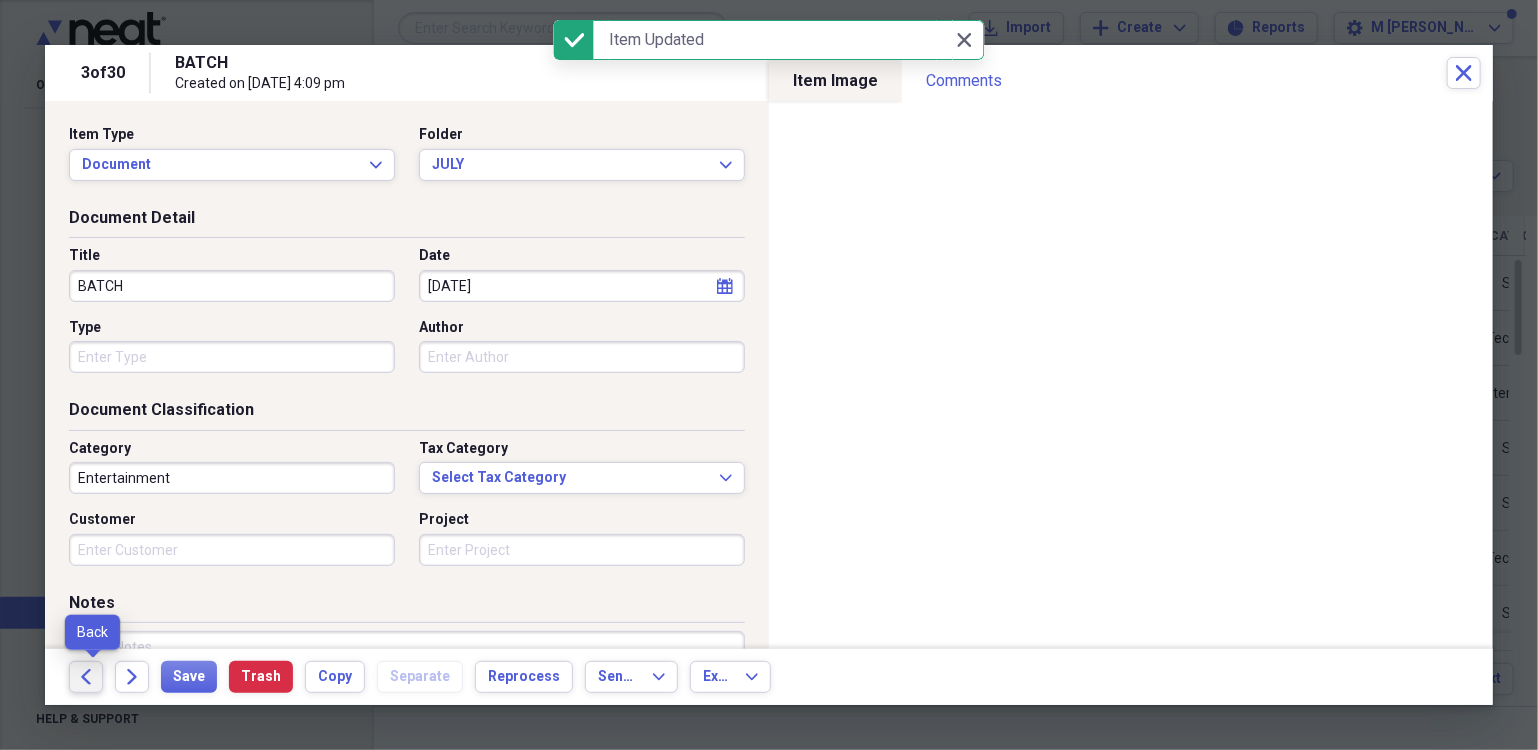 click 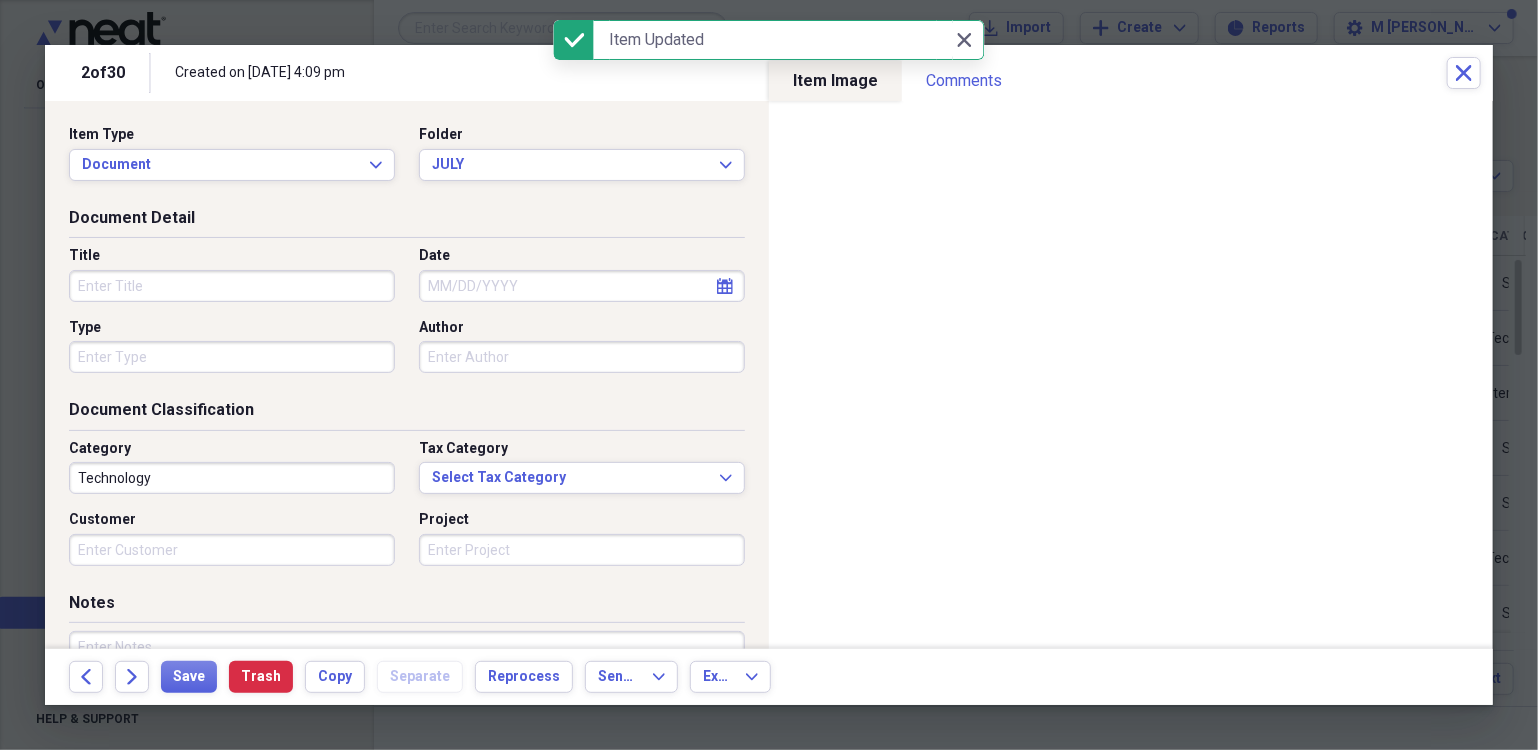 click on "Title" at bounding box center (232, 286) 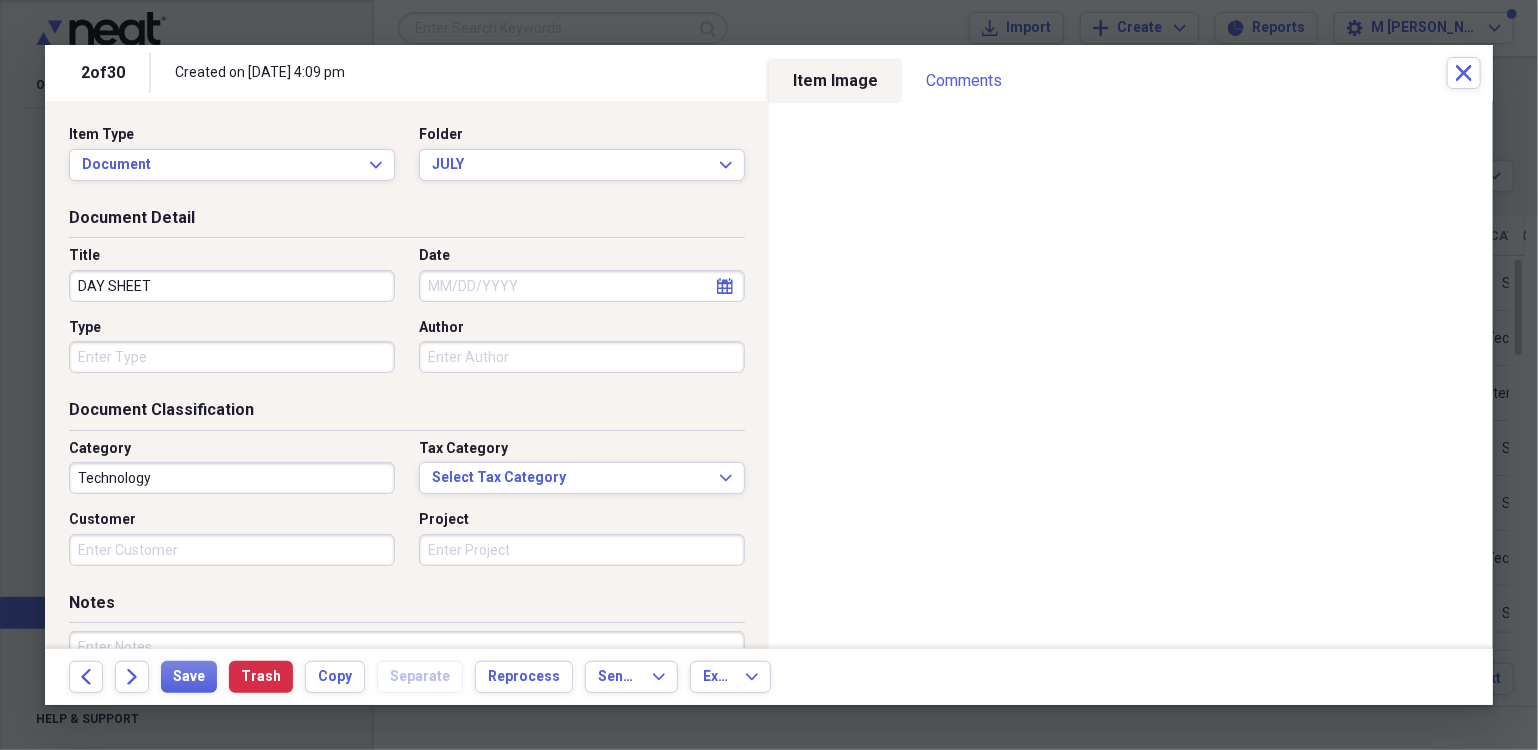 type on "DAY SHEET" 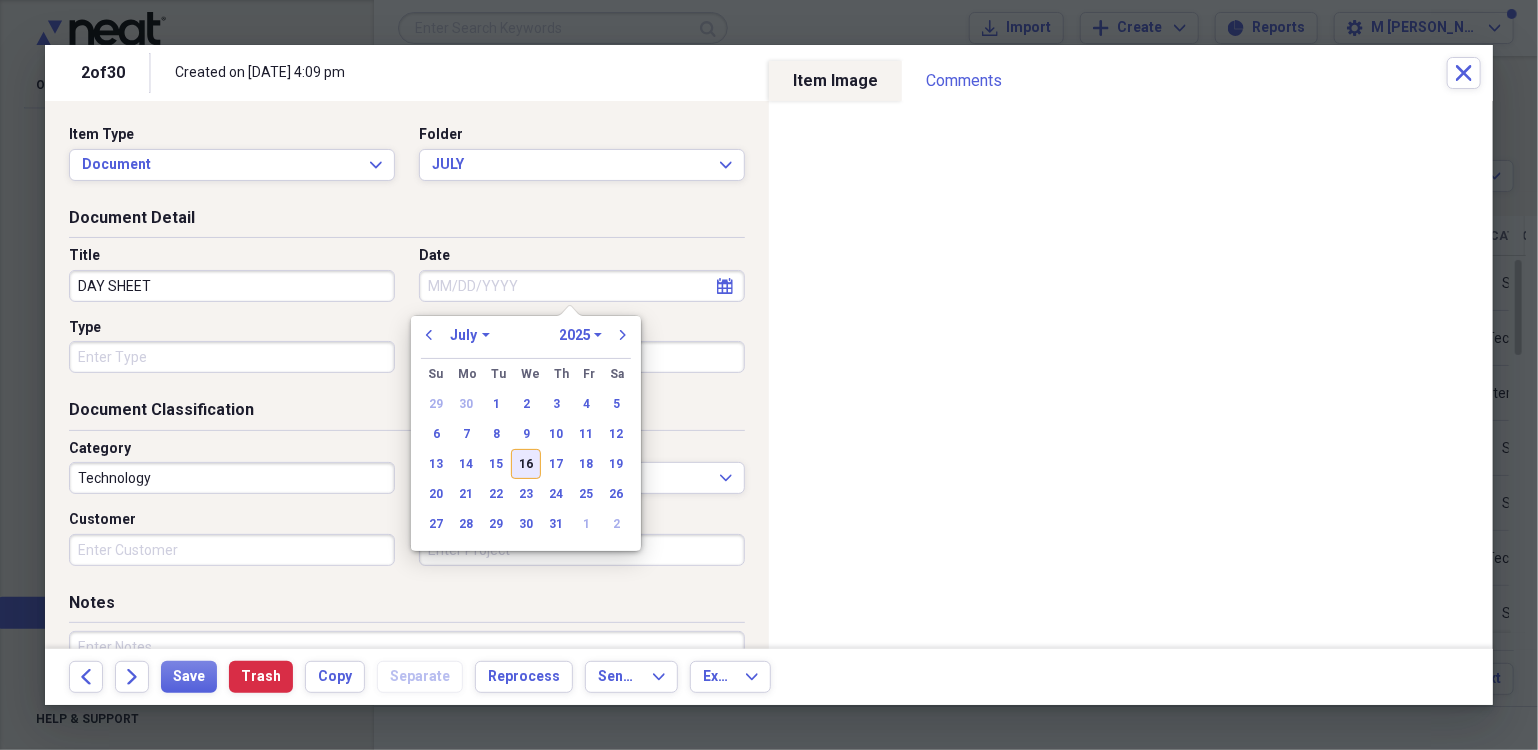 click on "16" at bounding box center (526, 464) 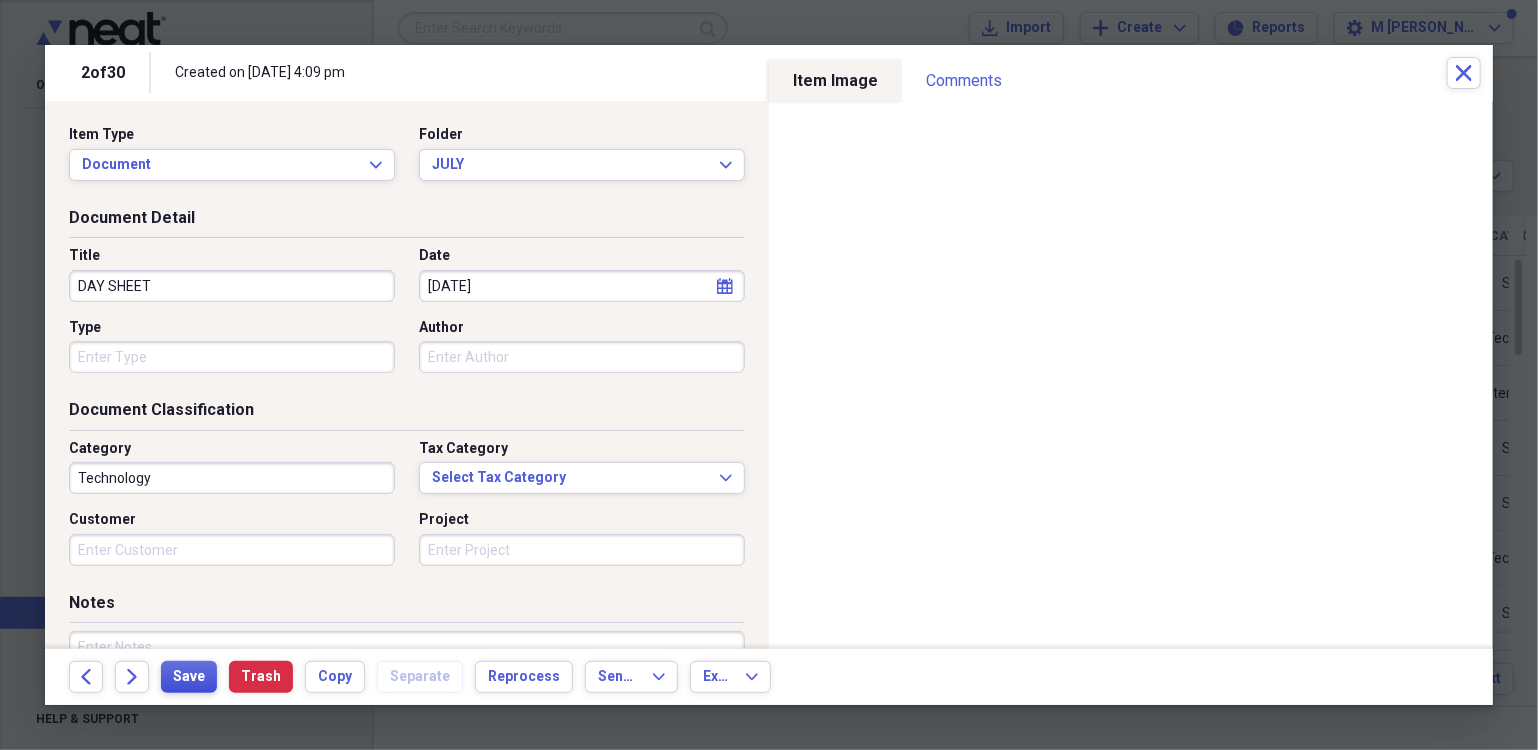 click on "Save" at bounding box center [189, 677] 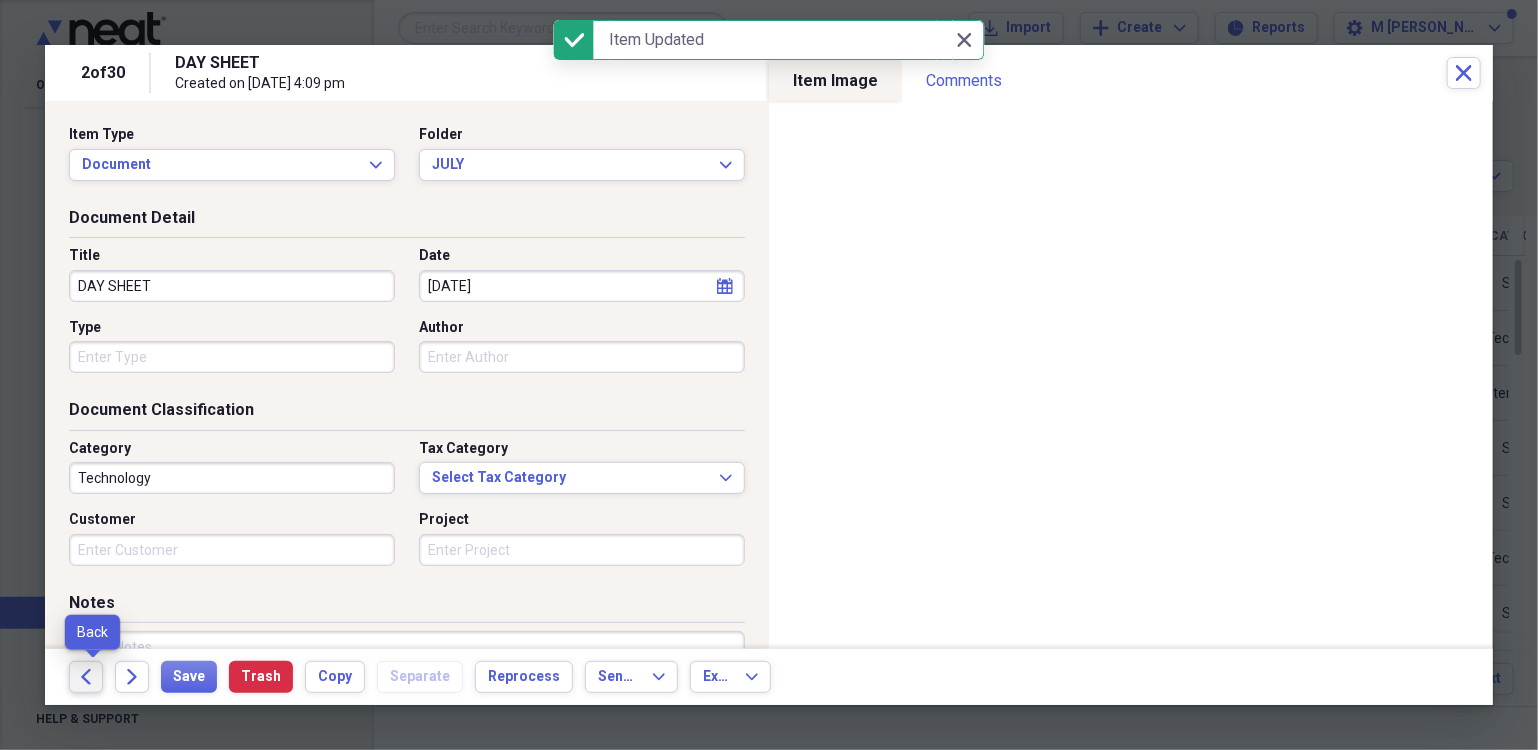 click on "Back" 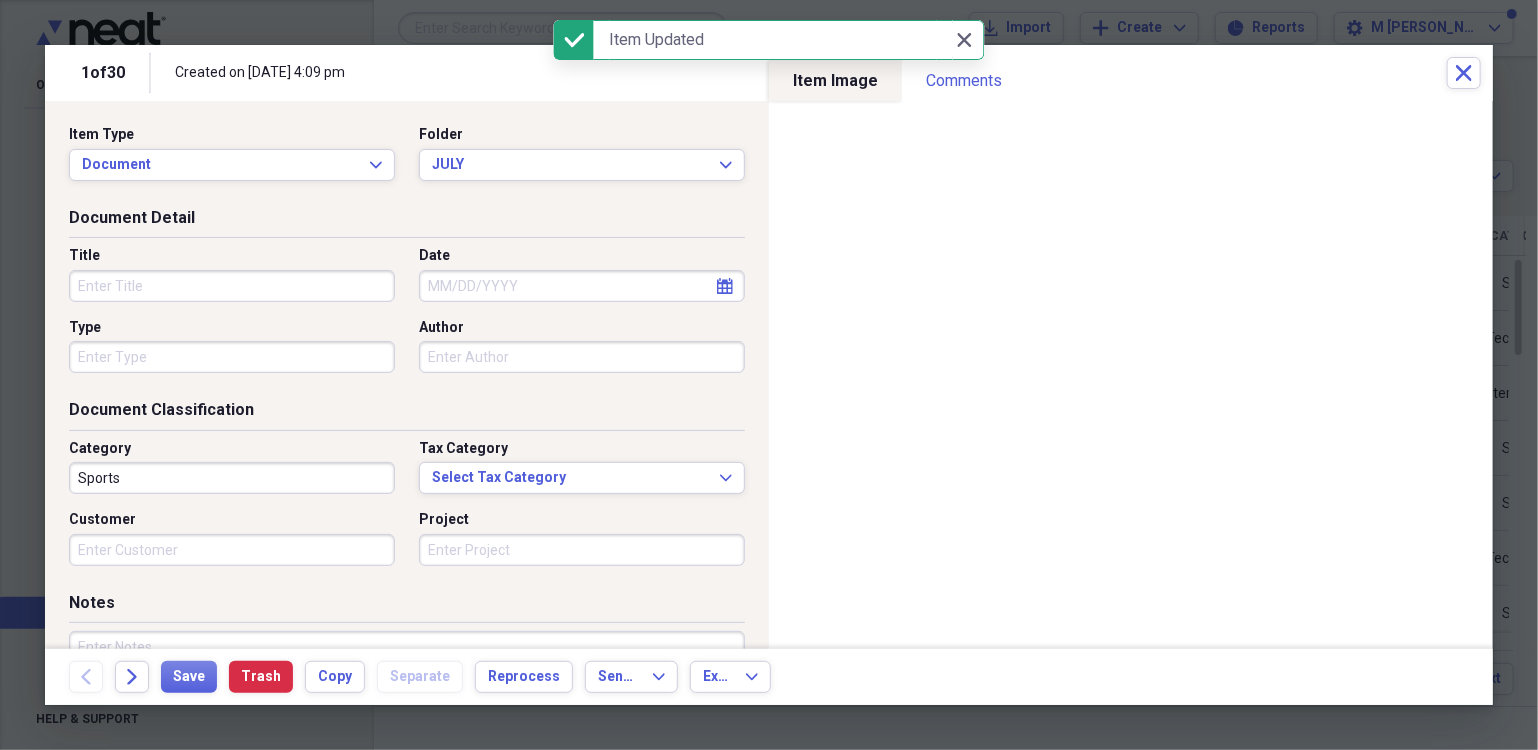 click on "Title" at bounding box center (232, 286) 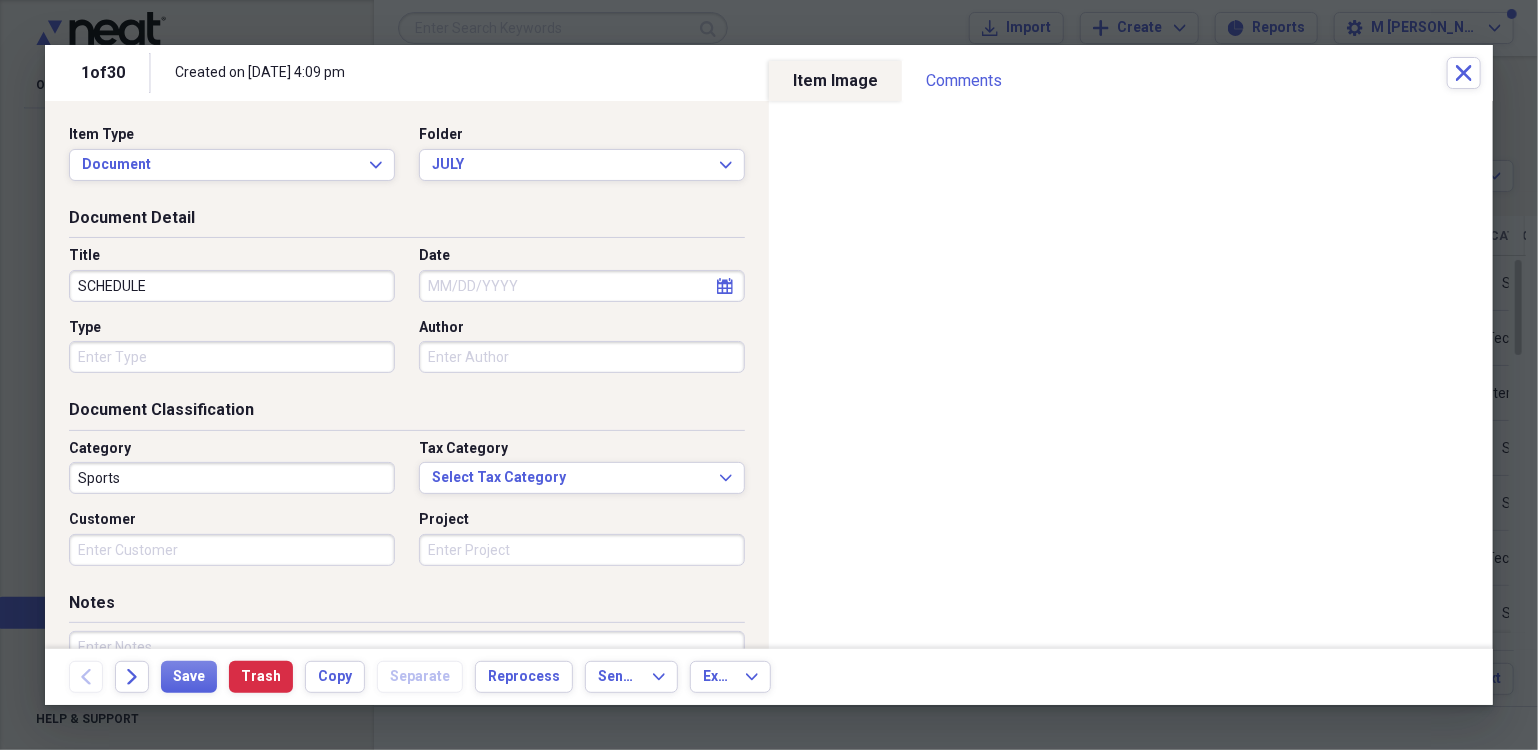 type on "SCHEDULE" 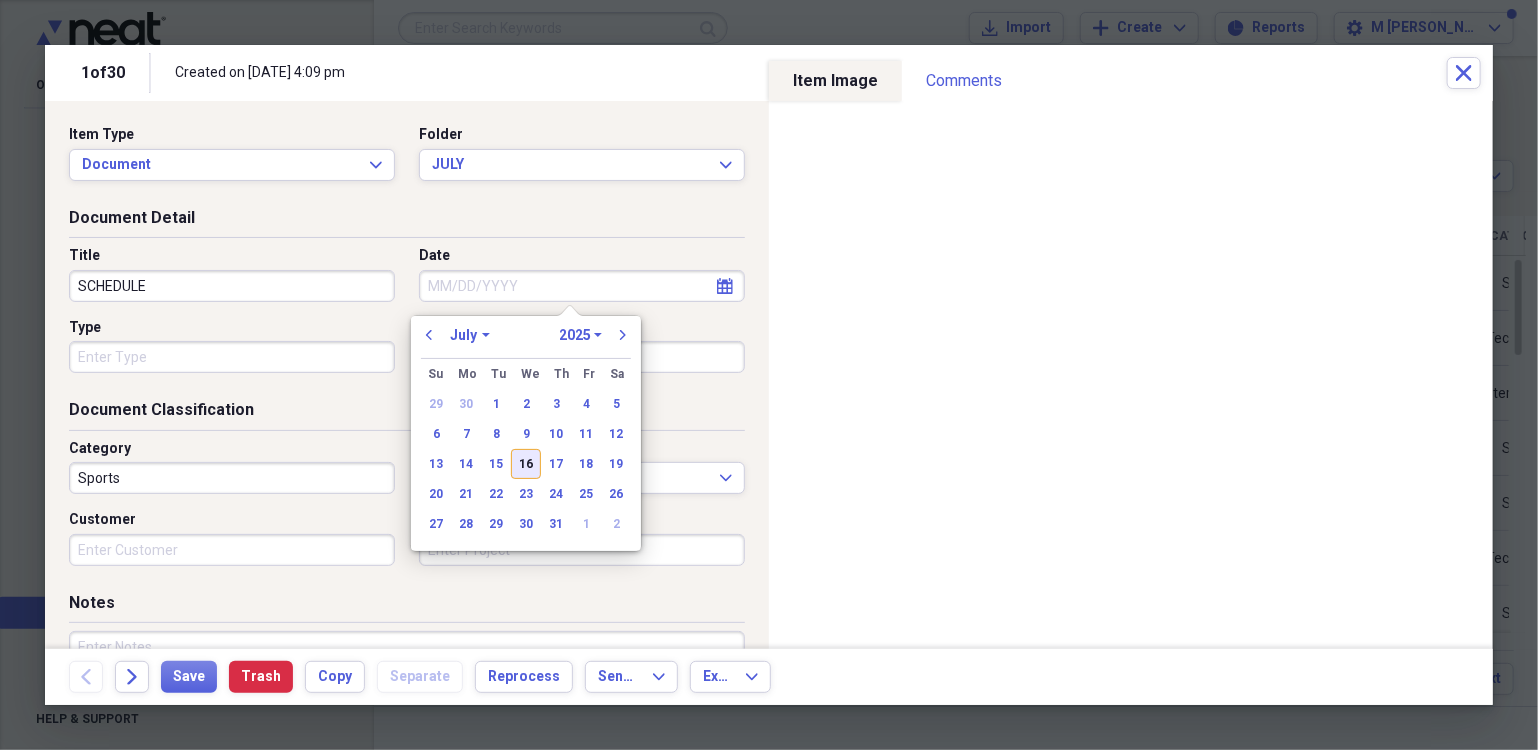 click on "16" at bounding box center (526, 464) 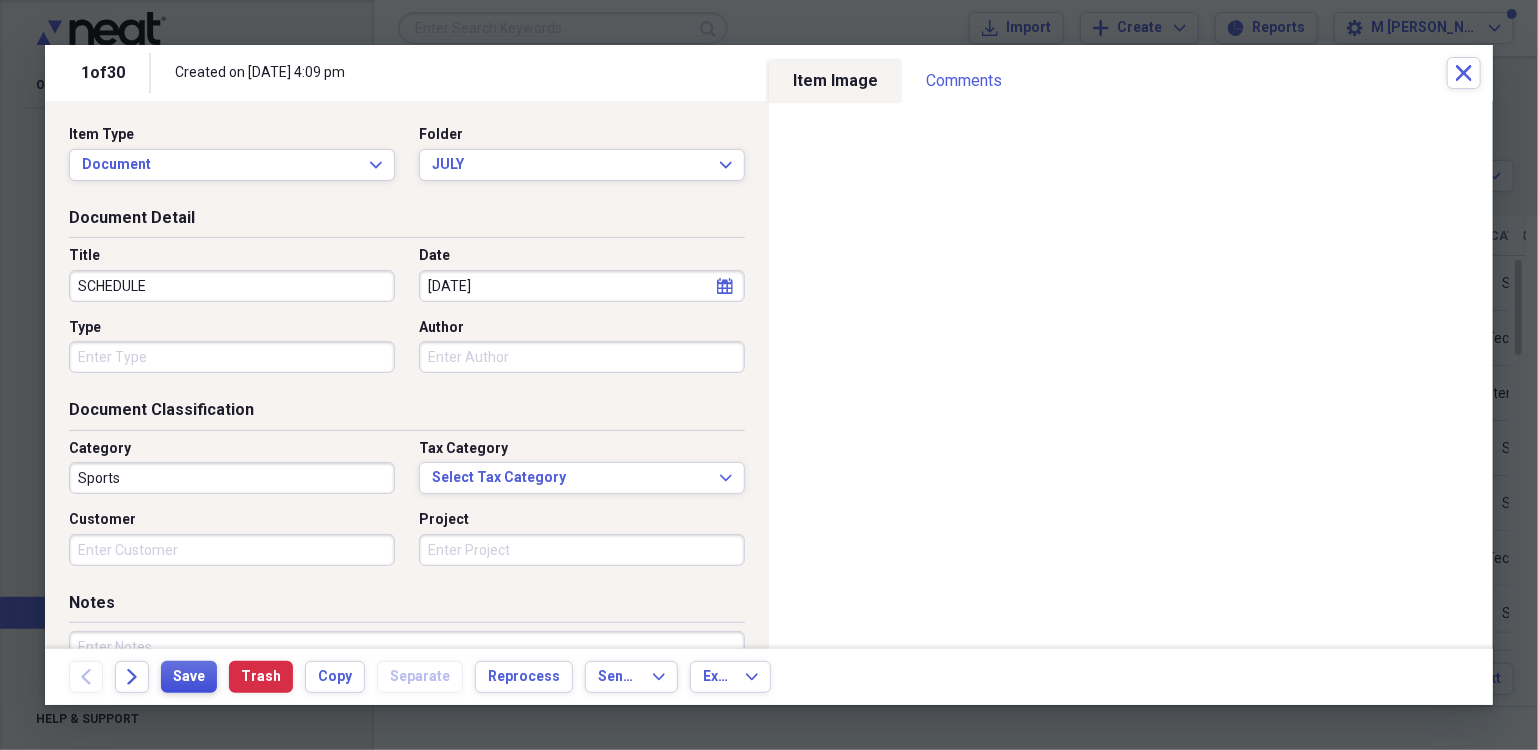 click on "Save" at bounding box center [189, 677] 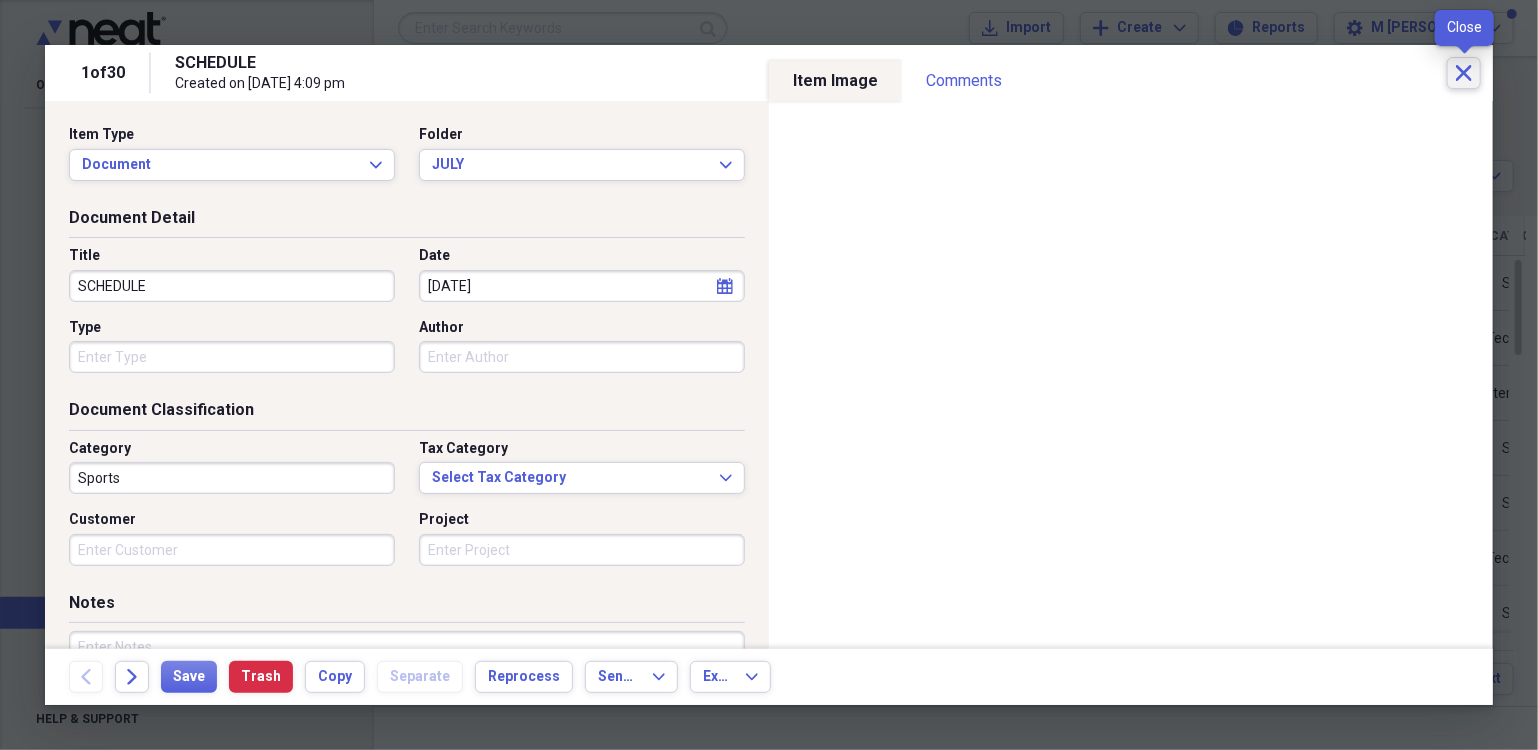 click on "Close" 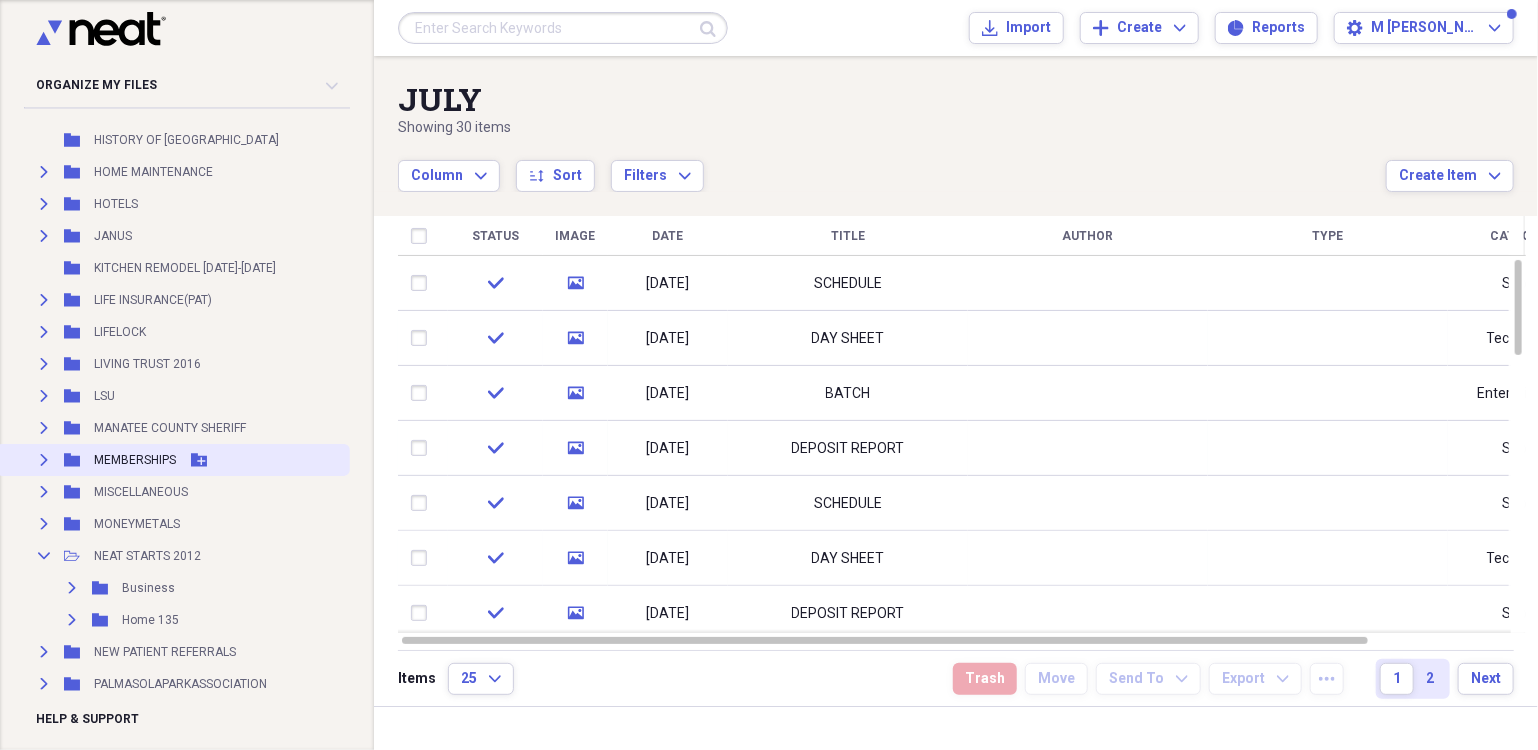 scroll, scrollTop: 2000, scrollLeft: 0, axis: vertical 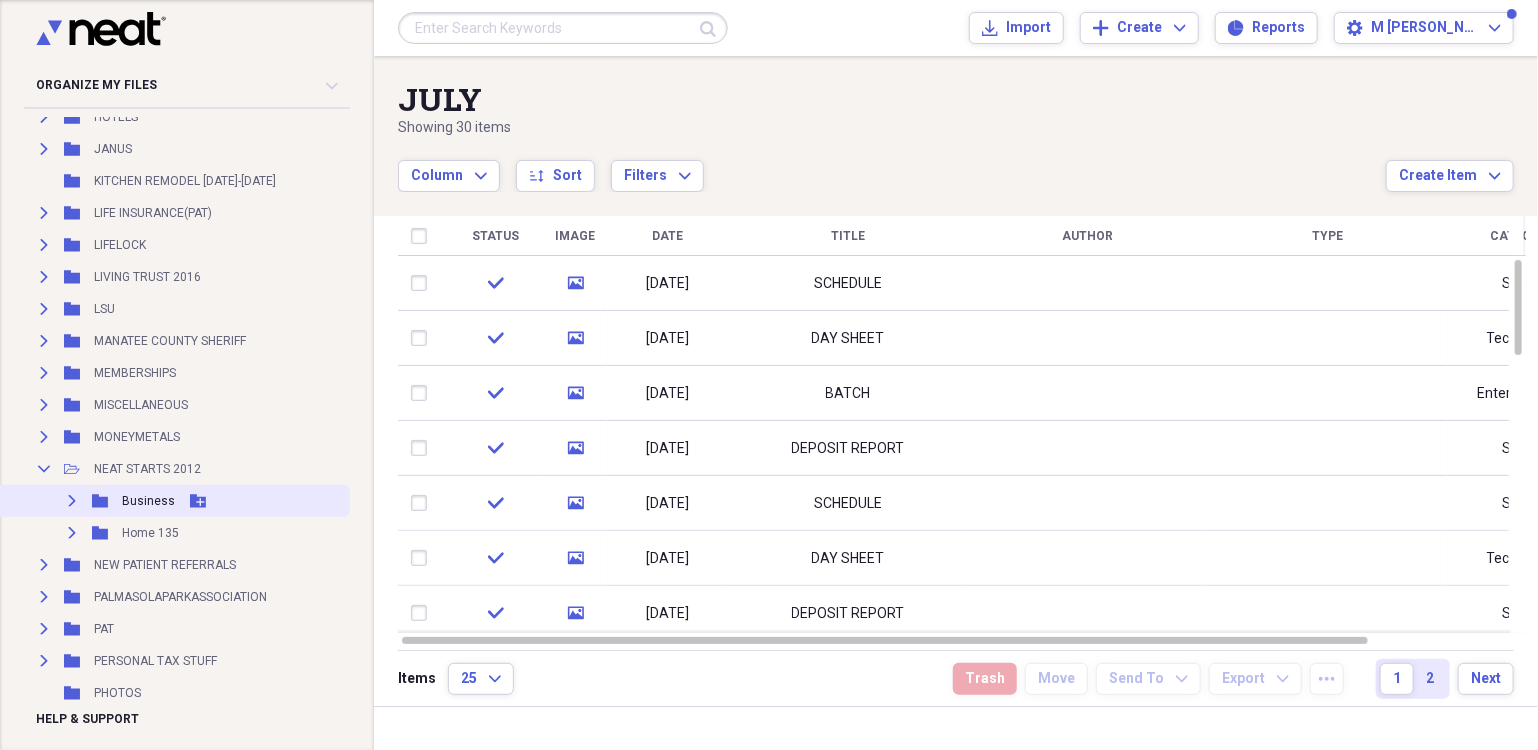 click on "Expand" 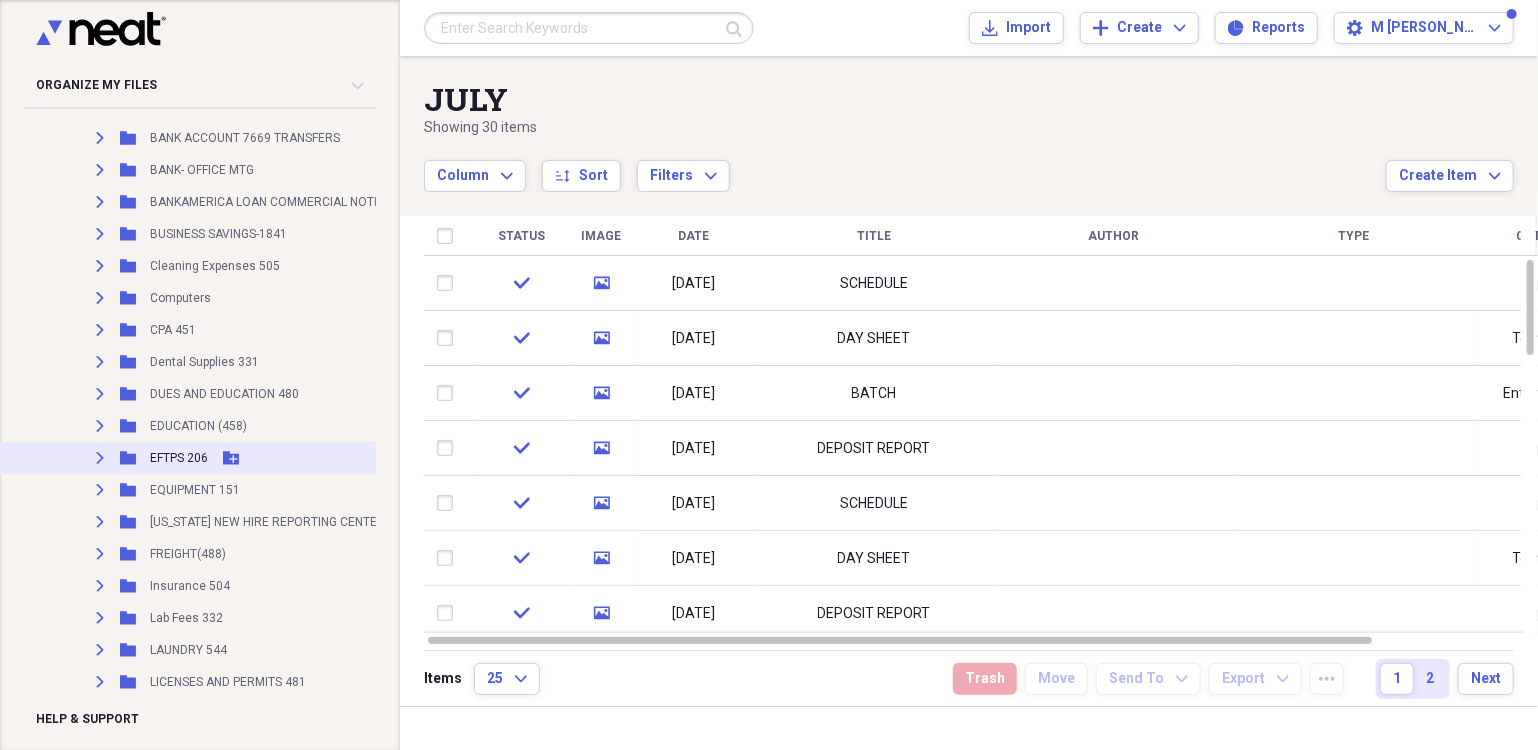 scroll, scrollTop: 2700, scrollLeft: 0, axis: vertical 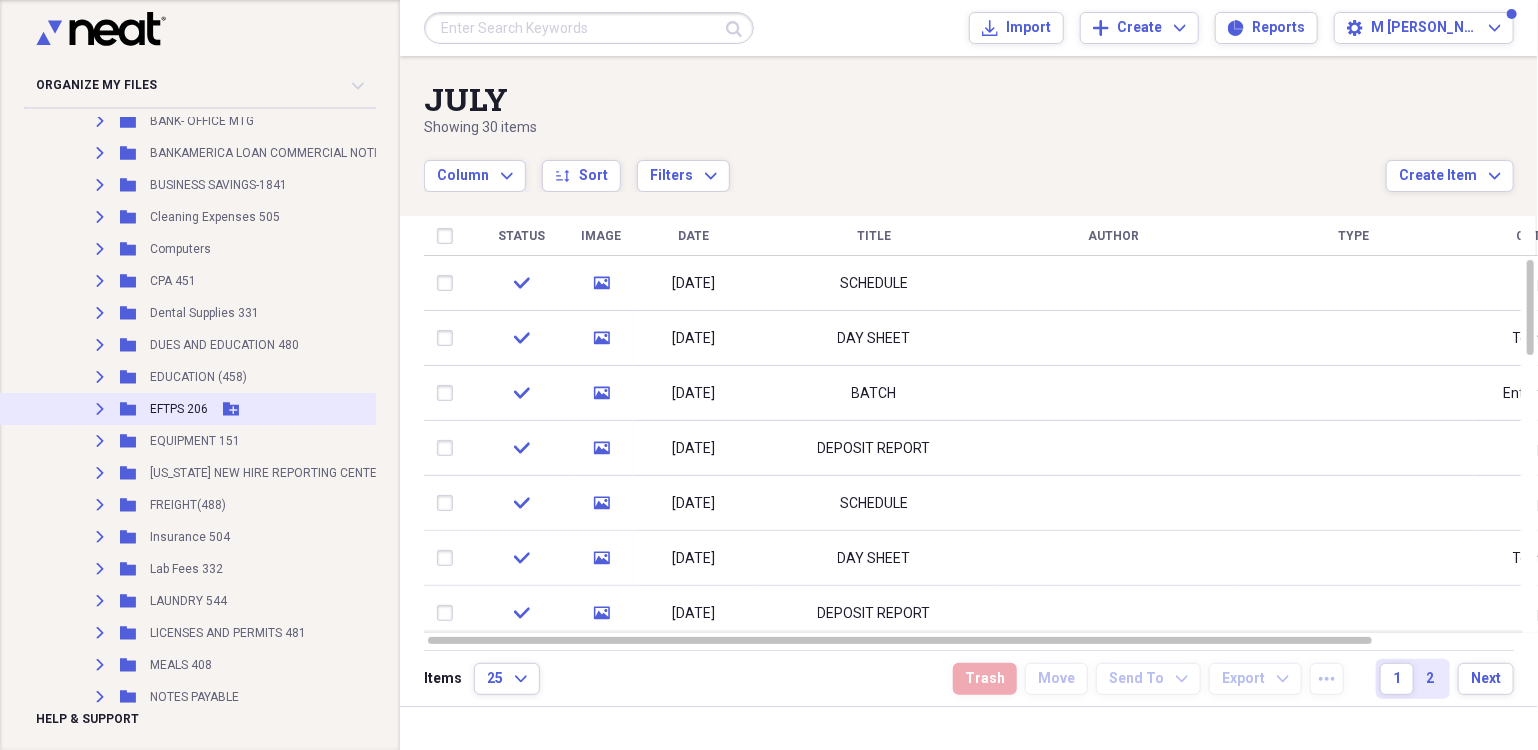 click on "Expand" 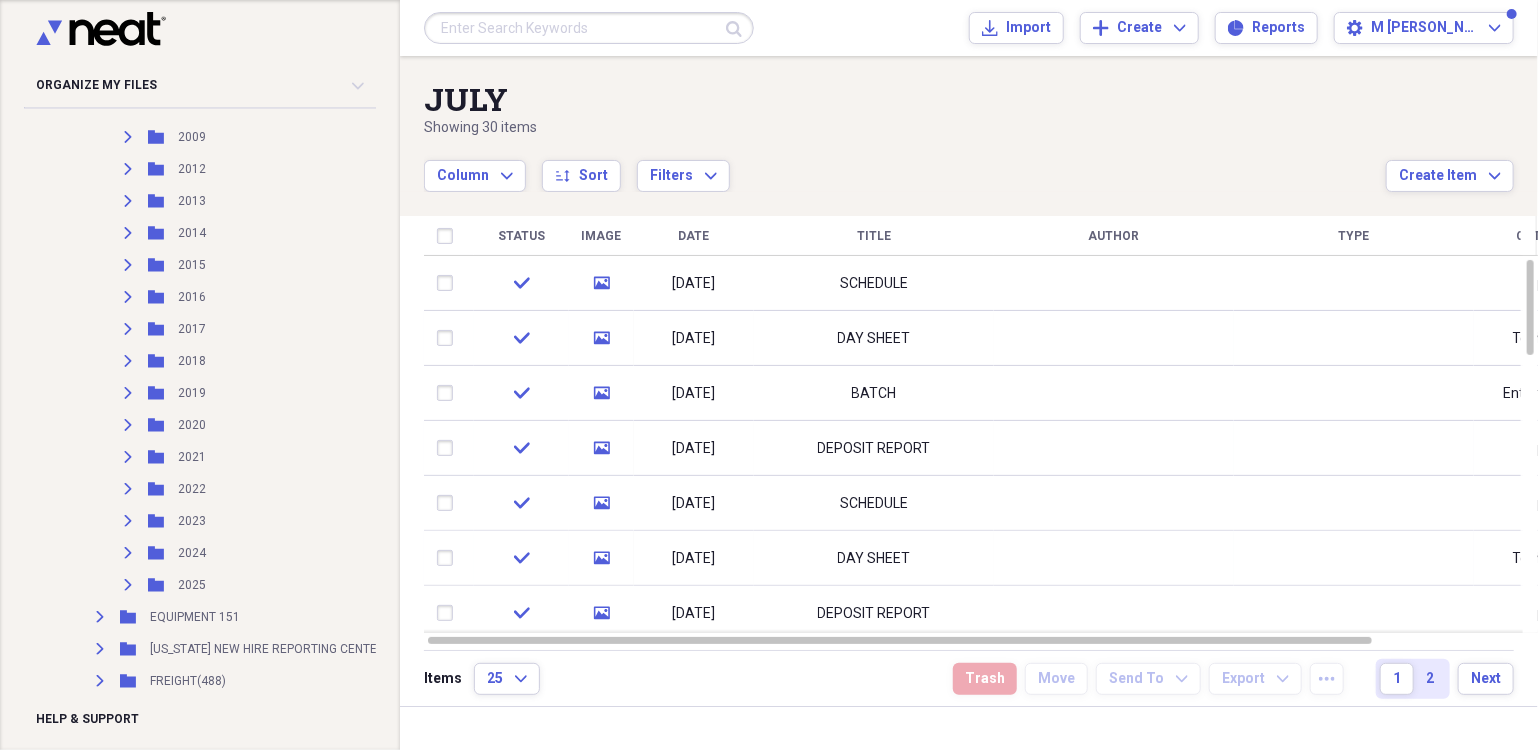 scroll, scrollTop: 3200, scrollLeft: 0, axis: vertical 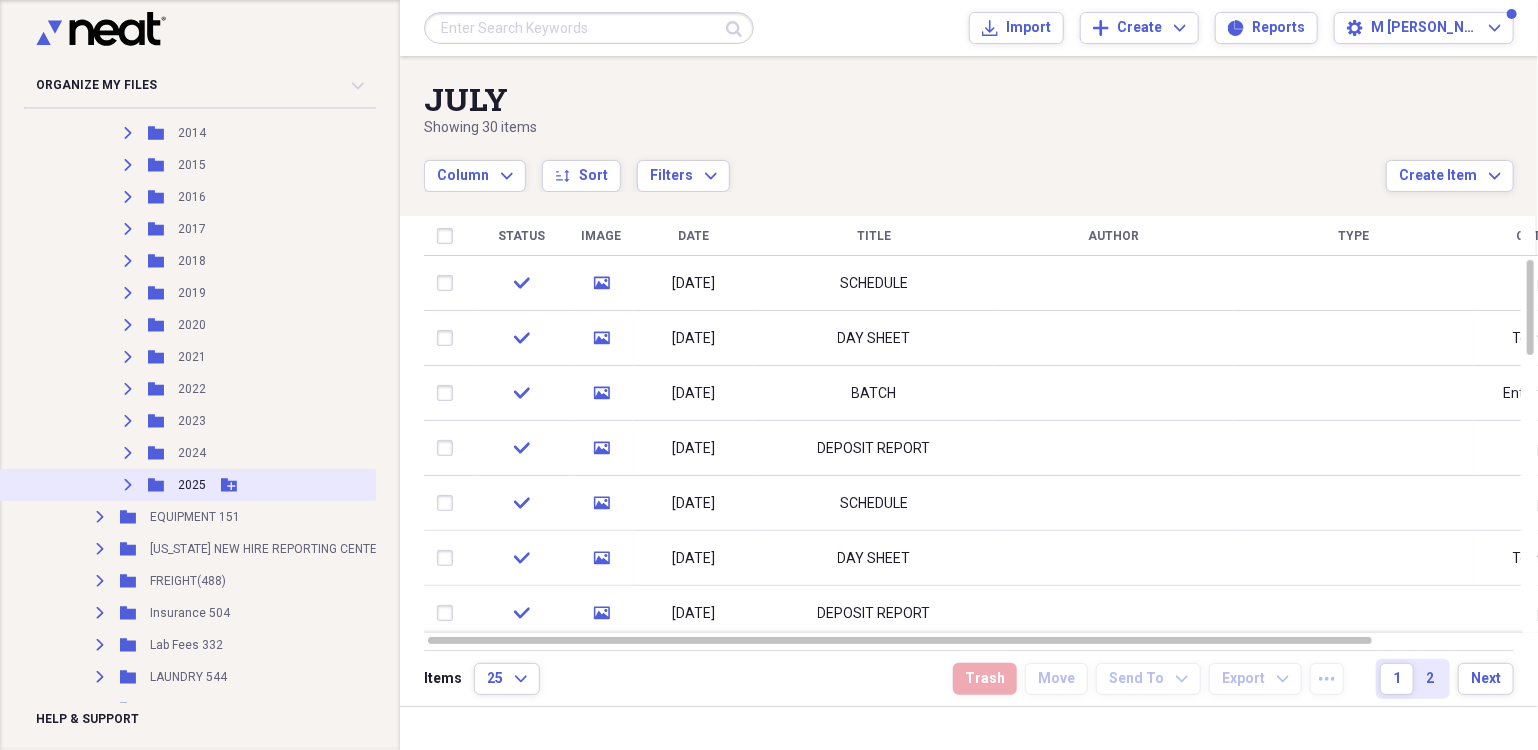 click on "2025" at bounding box center (192, 485) 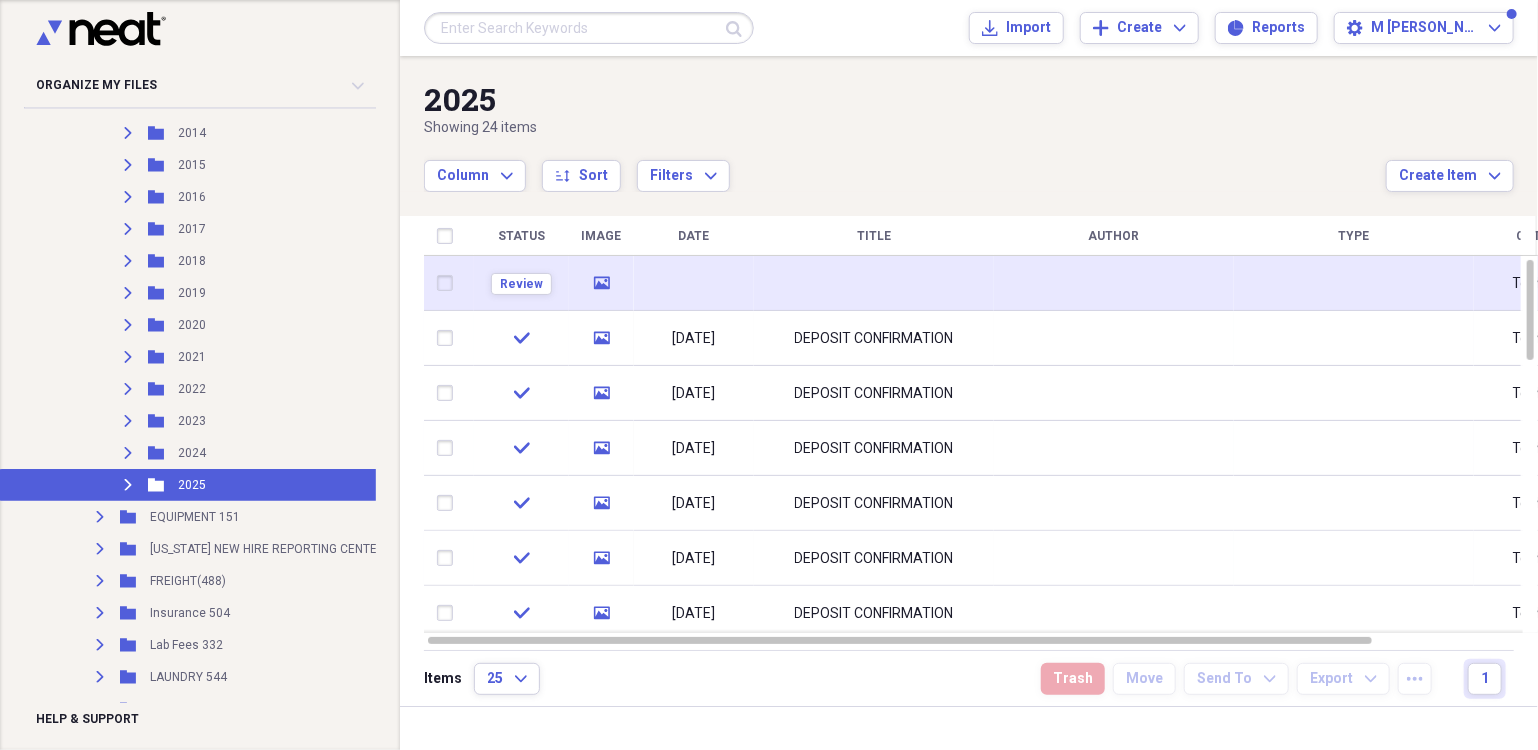 click at bounding box center [874, 283] 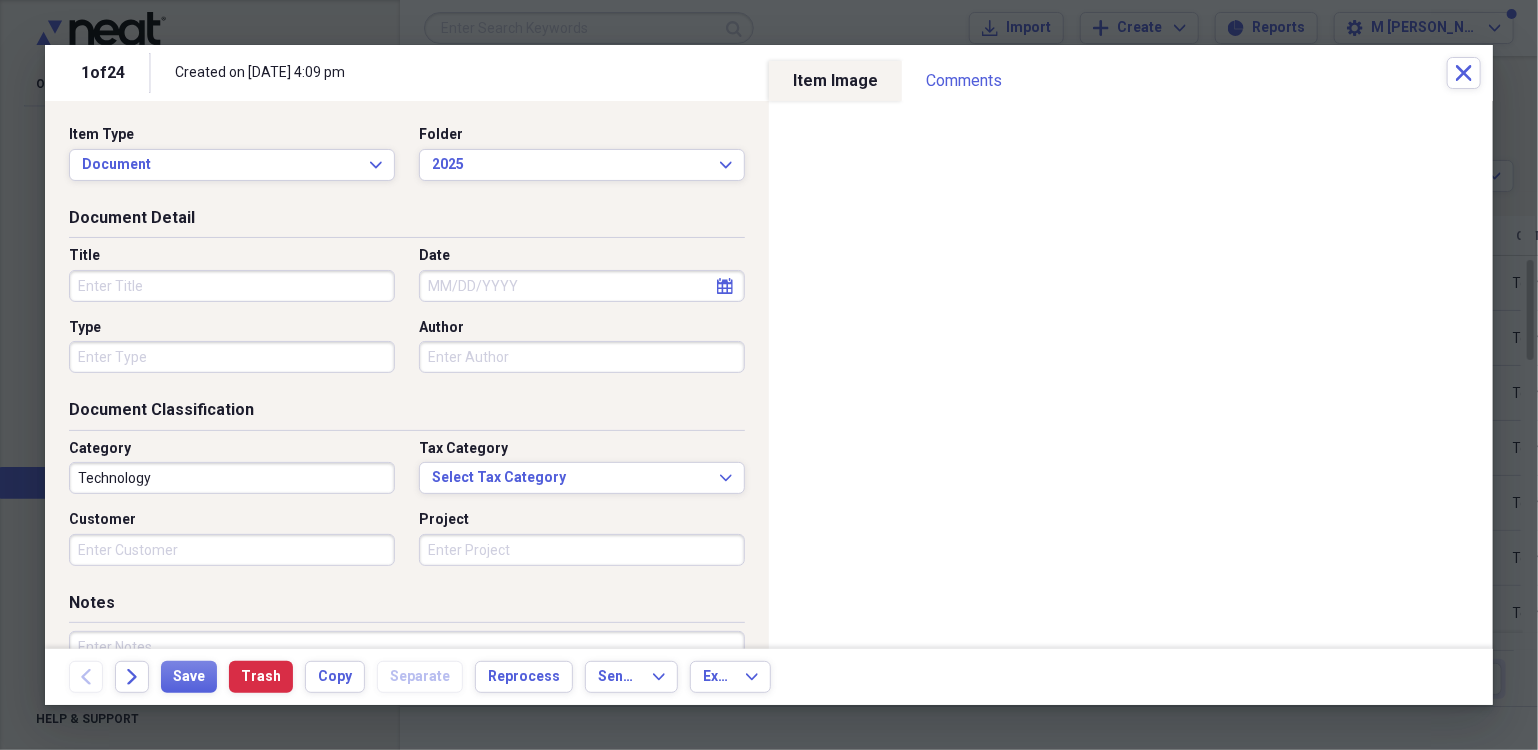 click on "Title" at bounding box center (232, 286) 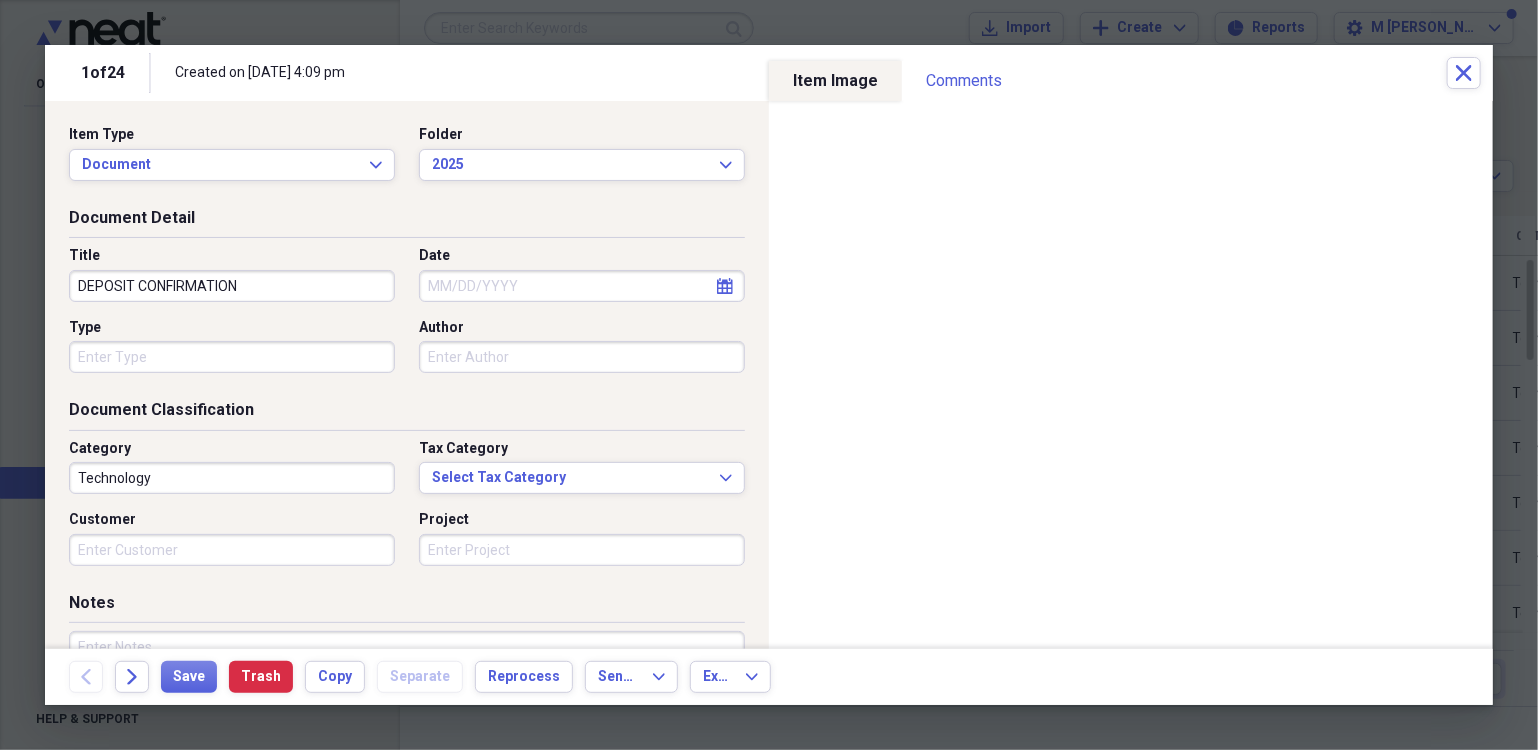 type on "DEPOSIT CONFIRMATION" 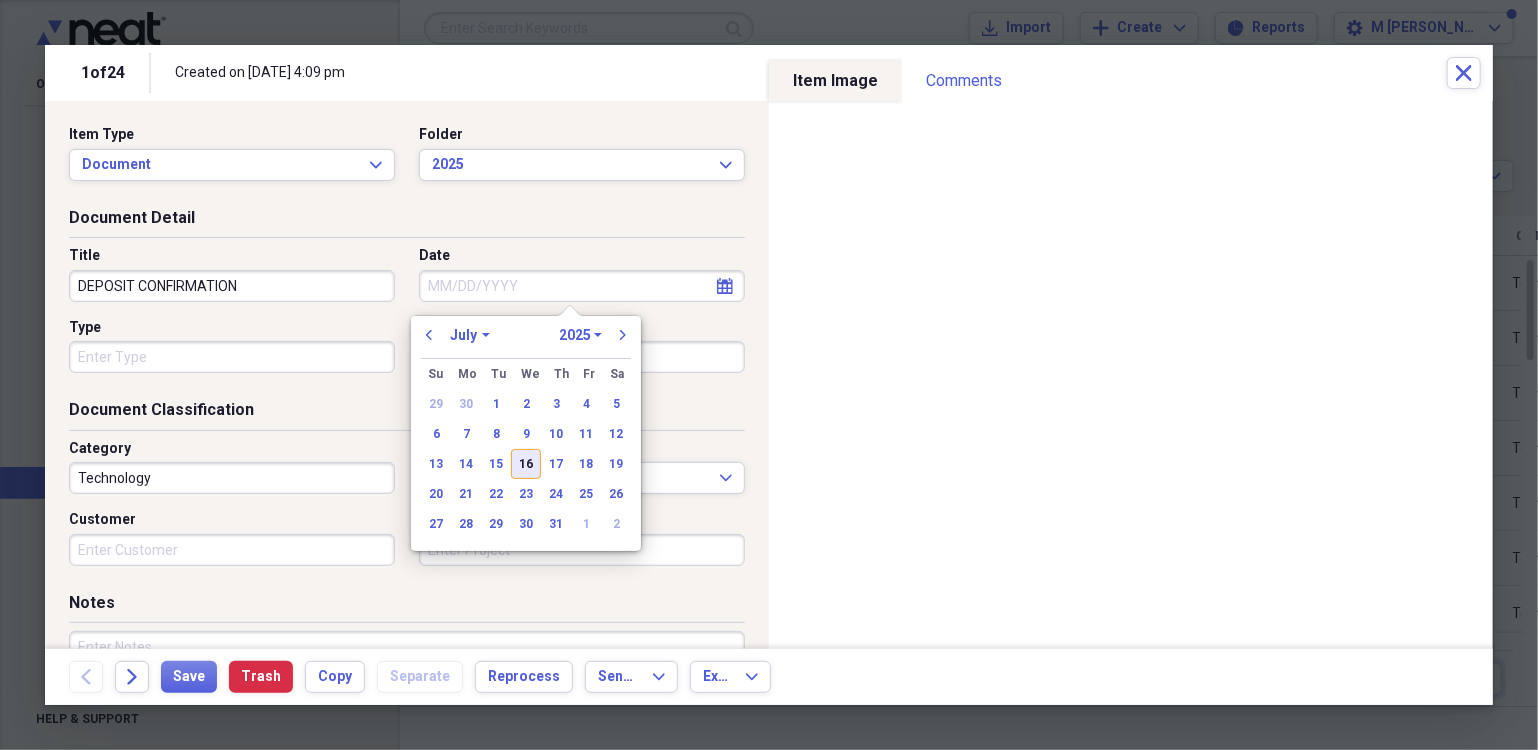 click on "16" at bounding box center [526, 464] 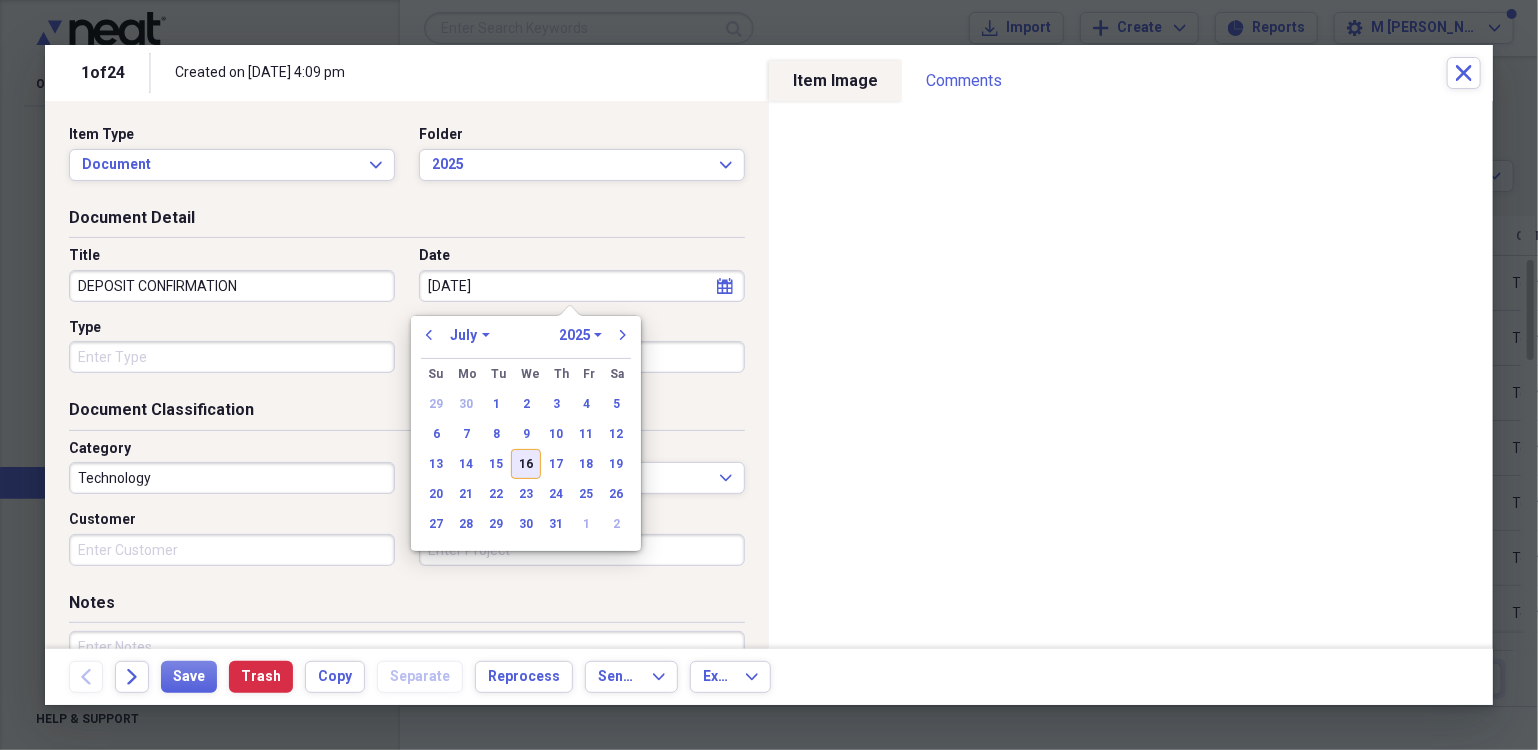 type on "[DATE]" 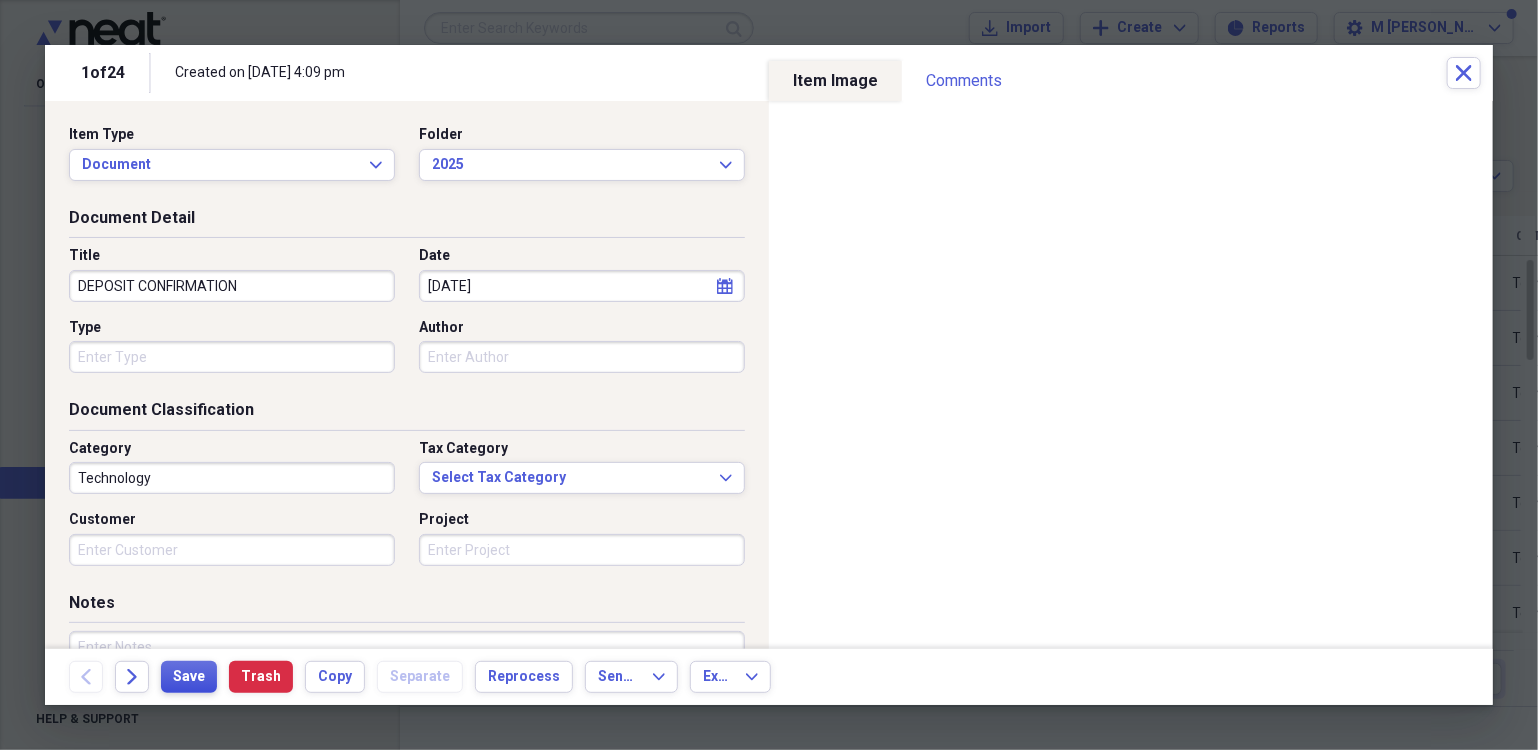 click on "Save" at bounding box center [189, 677] 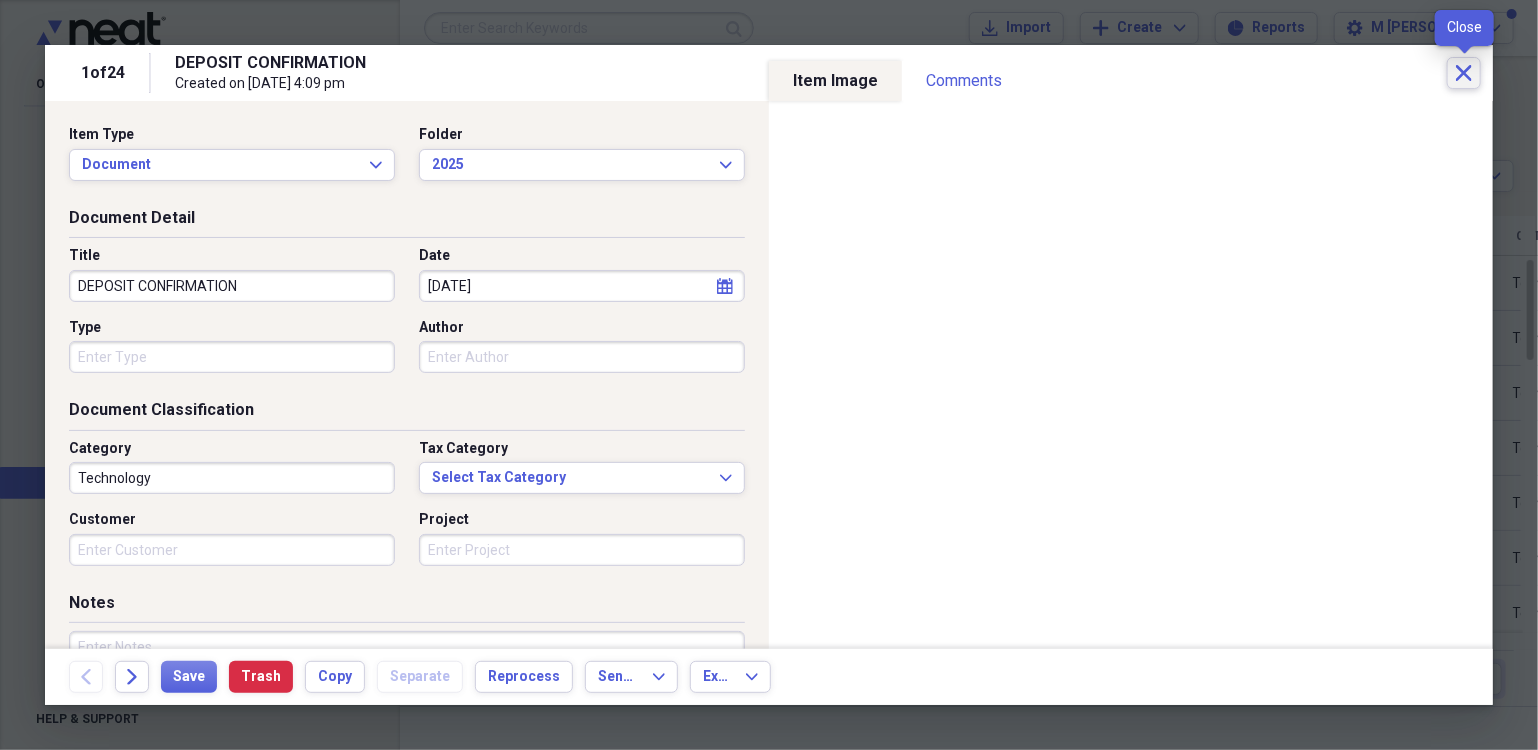 click on "Close" 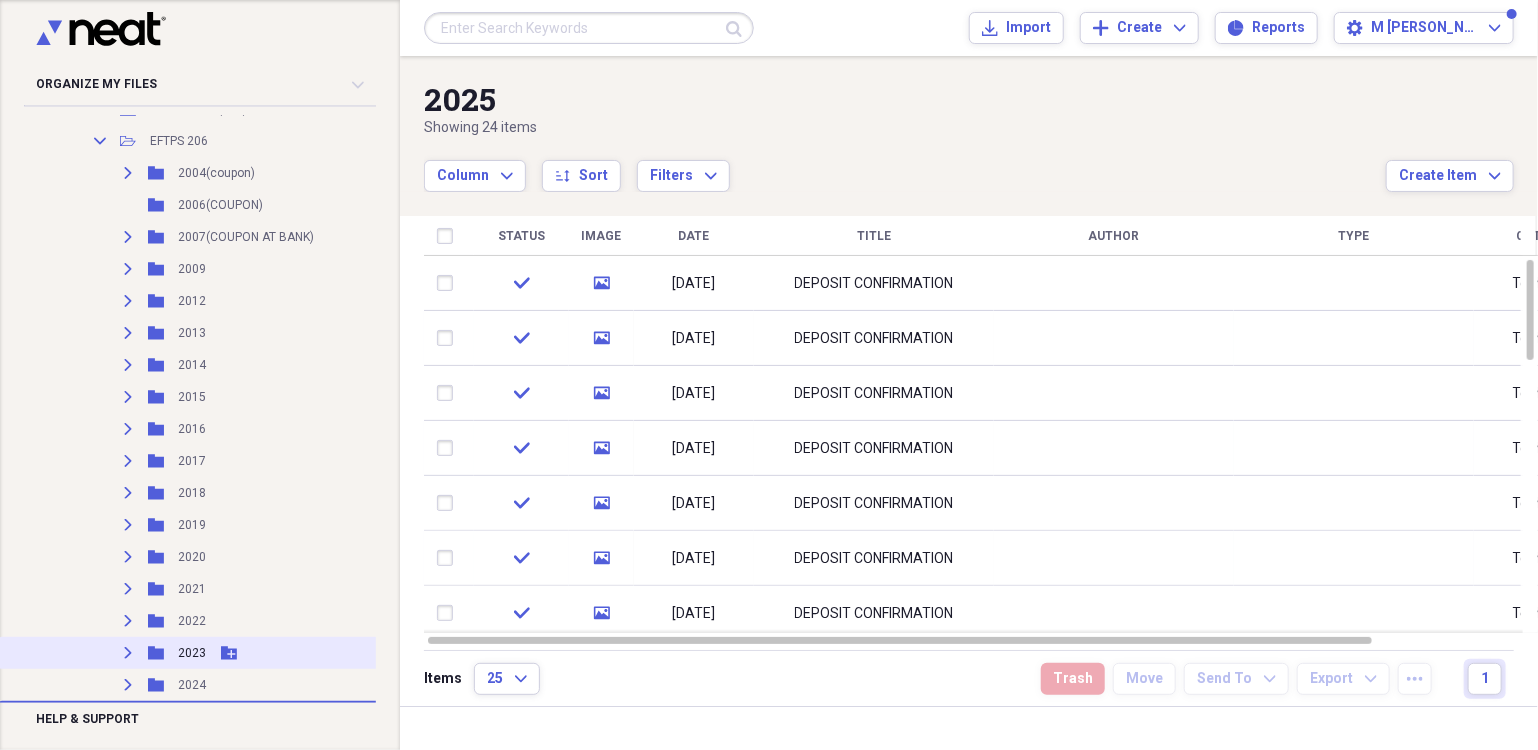 scroll, scrollTop: 2700, scrollLeft: 0, axis: vertical 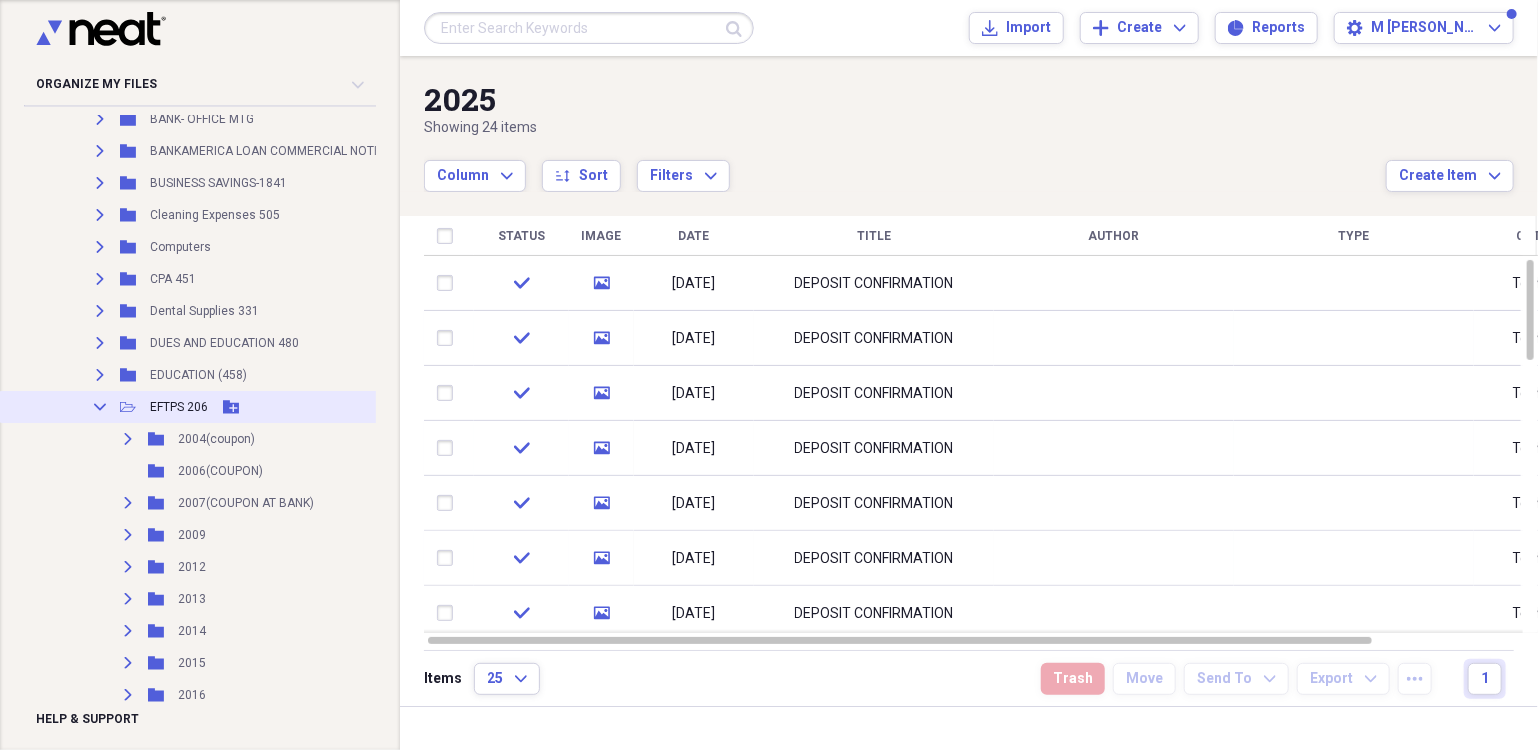 click on "Collapse" at bounding box center [100, 407] 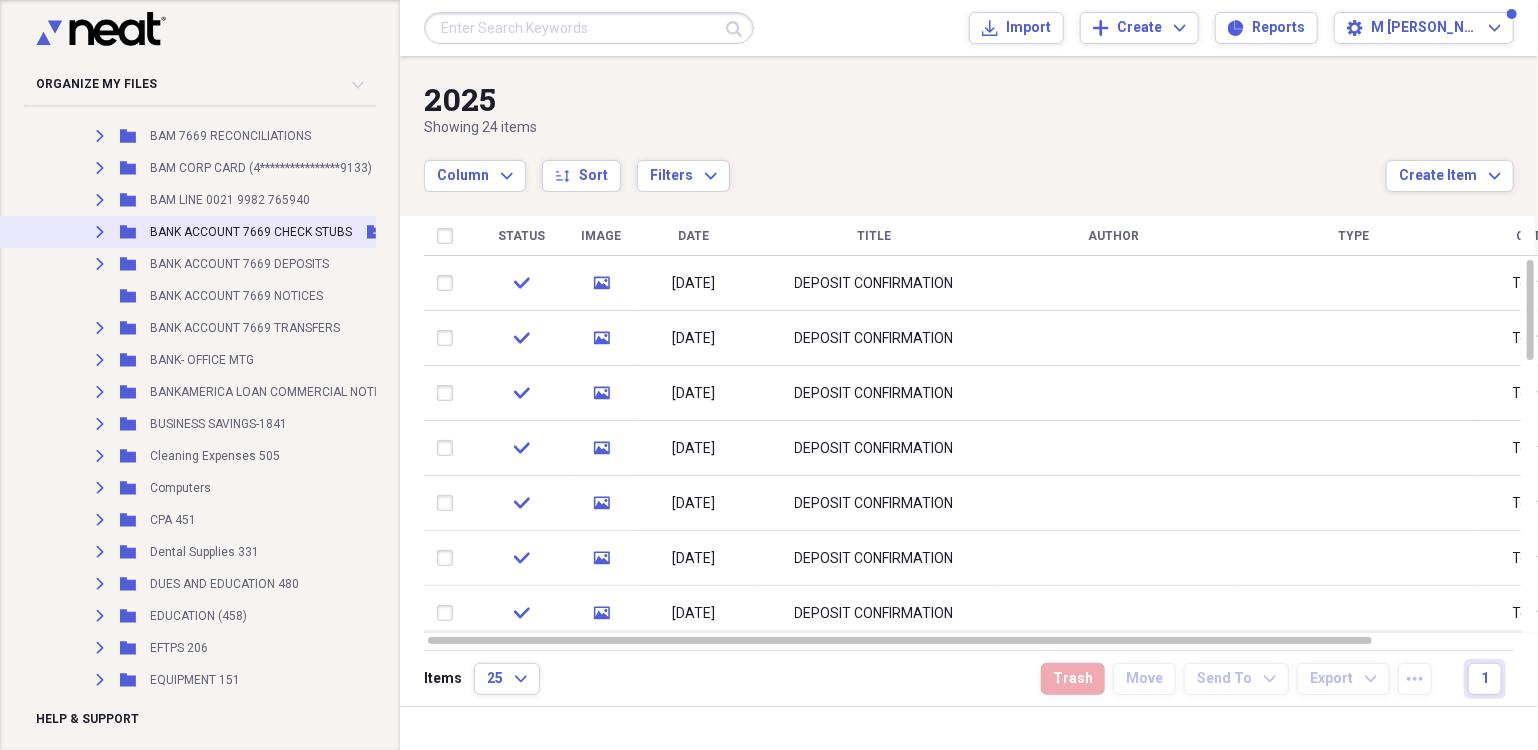 scroll, scrollTop: 2200, scrollLeft: 0, axis: vertical 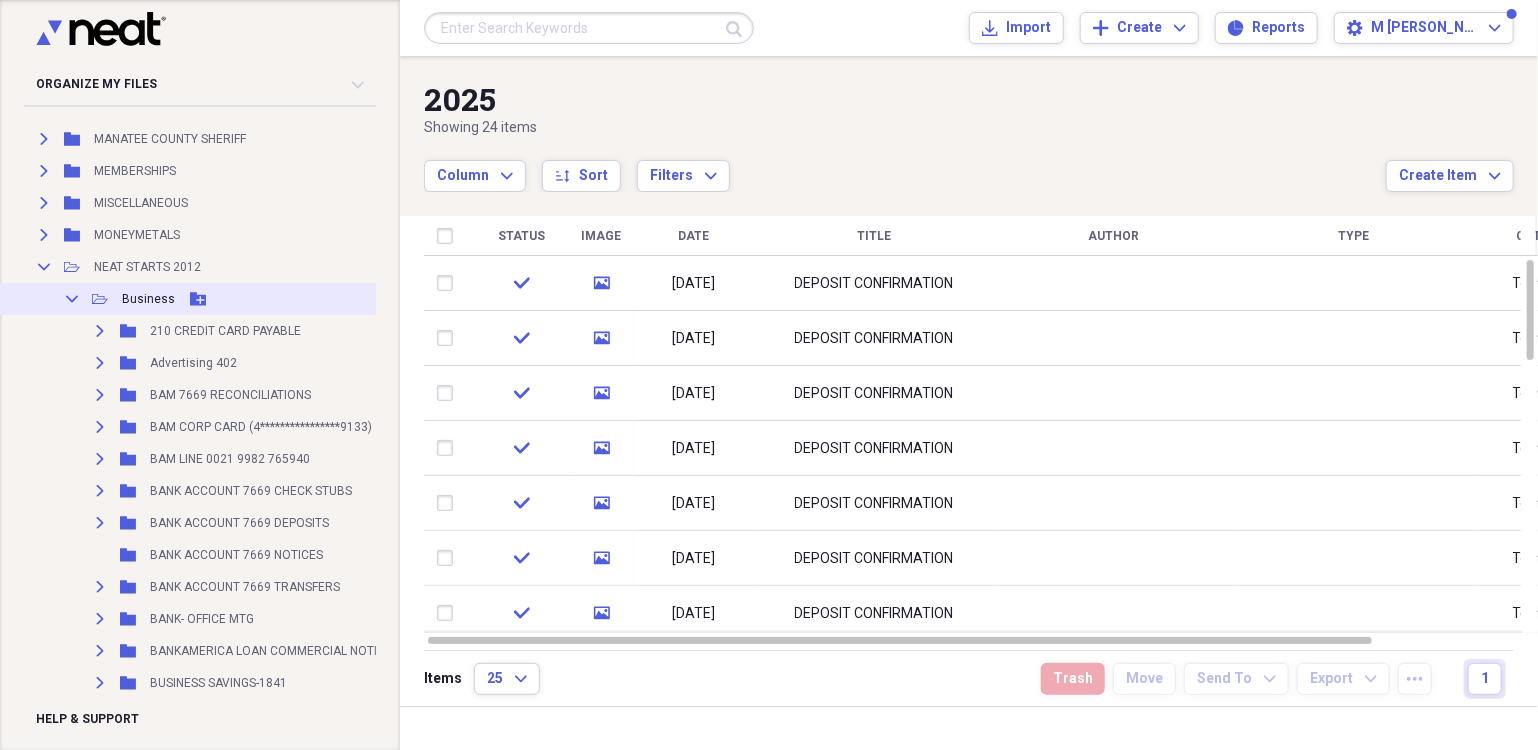 click on "Collapse" at bounding box center [72, 299] 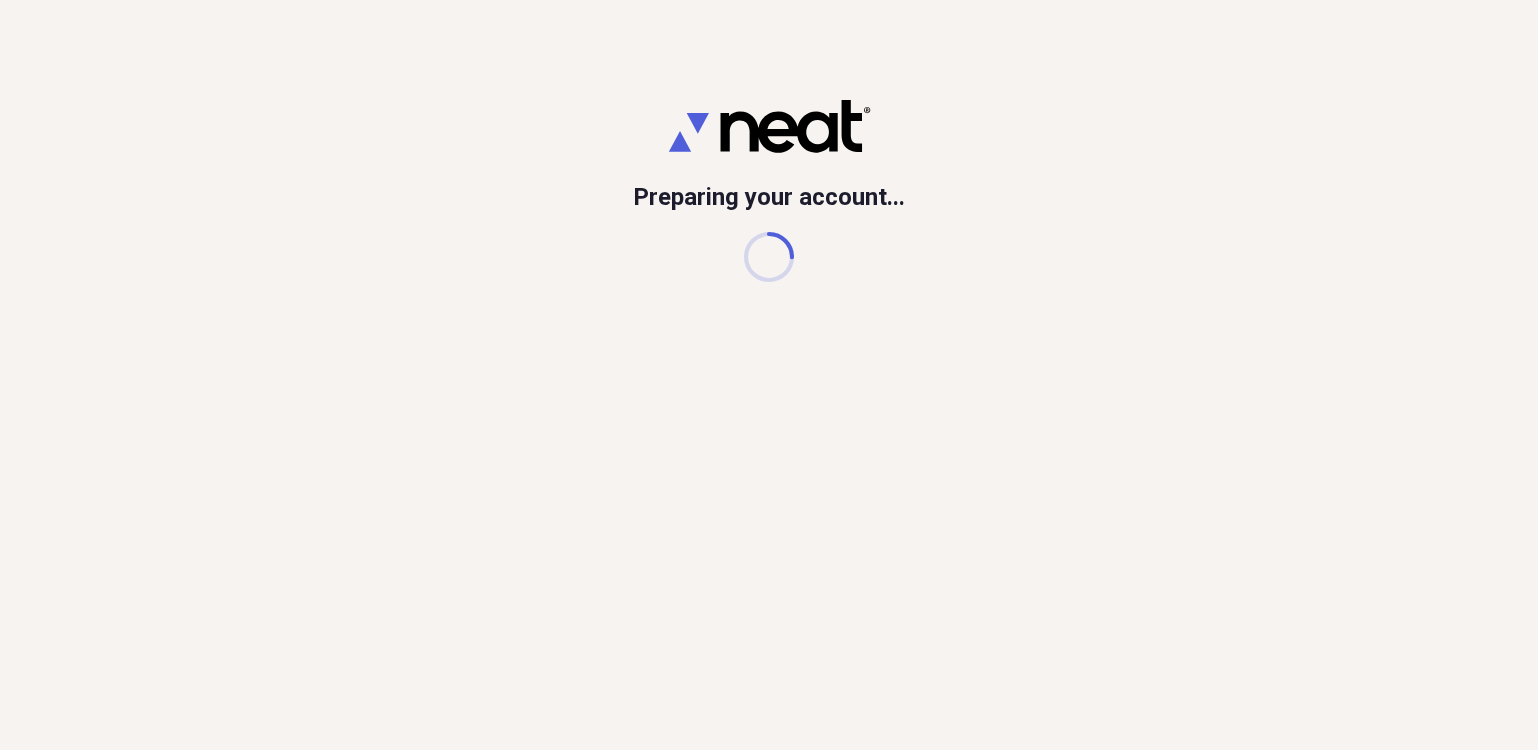 scroll, scrollTop: 0, scrollLeft: 0, axis: both 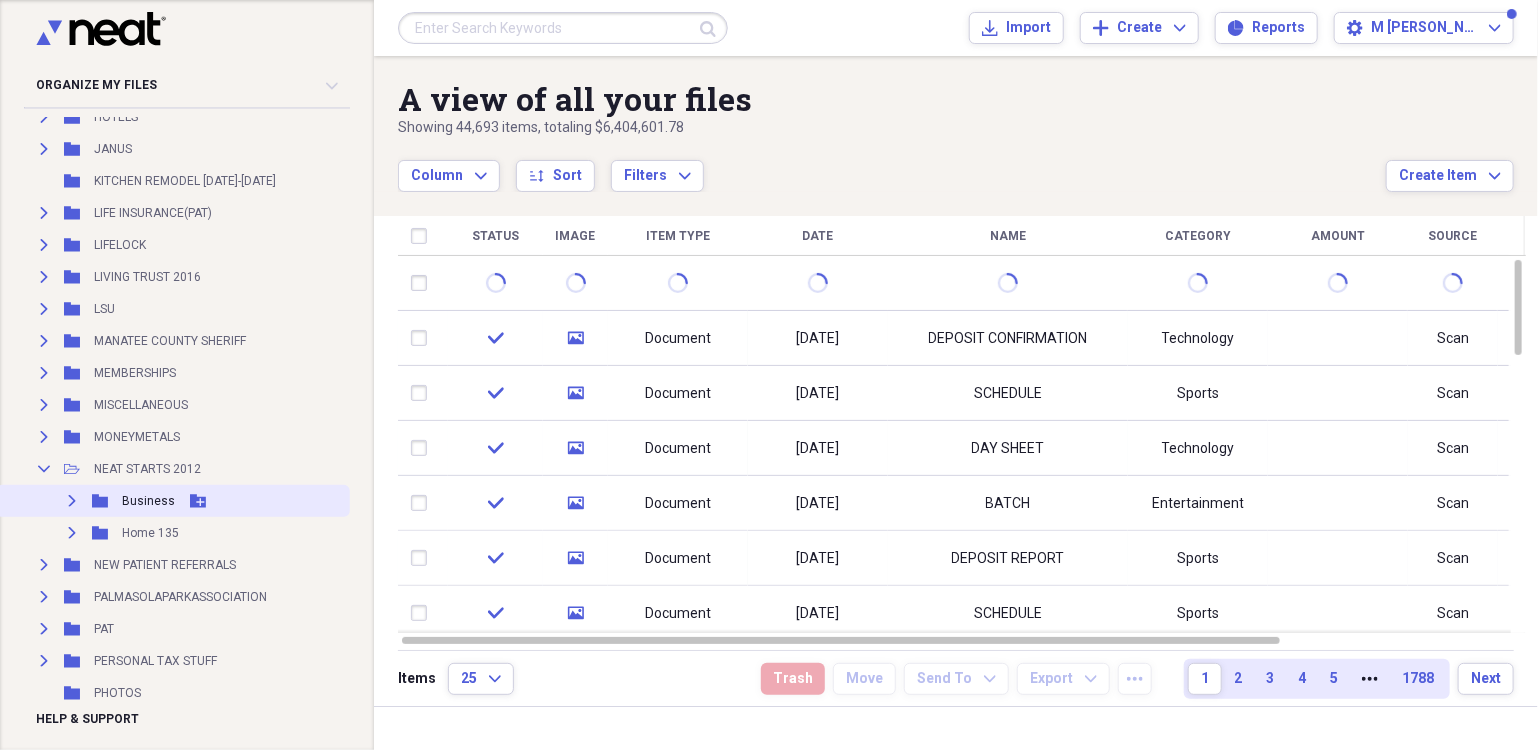click on "Expand" at bounding box center (72, 501) 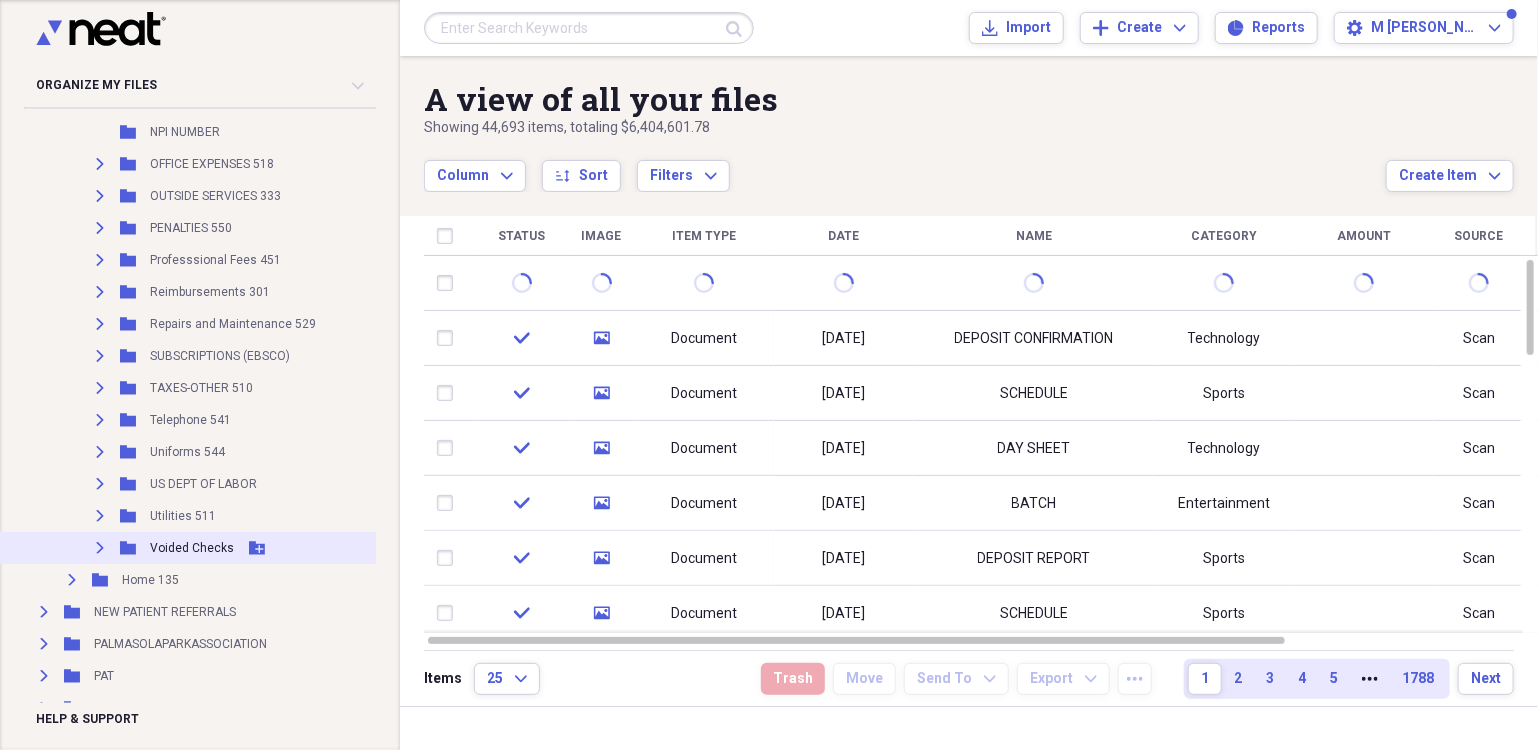 scroll, scrollTop: 3300, scrollLeft: 0, axis: vertical 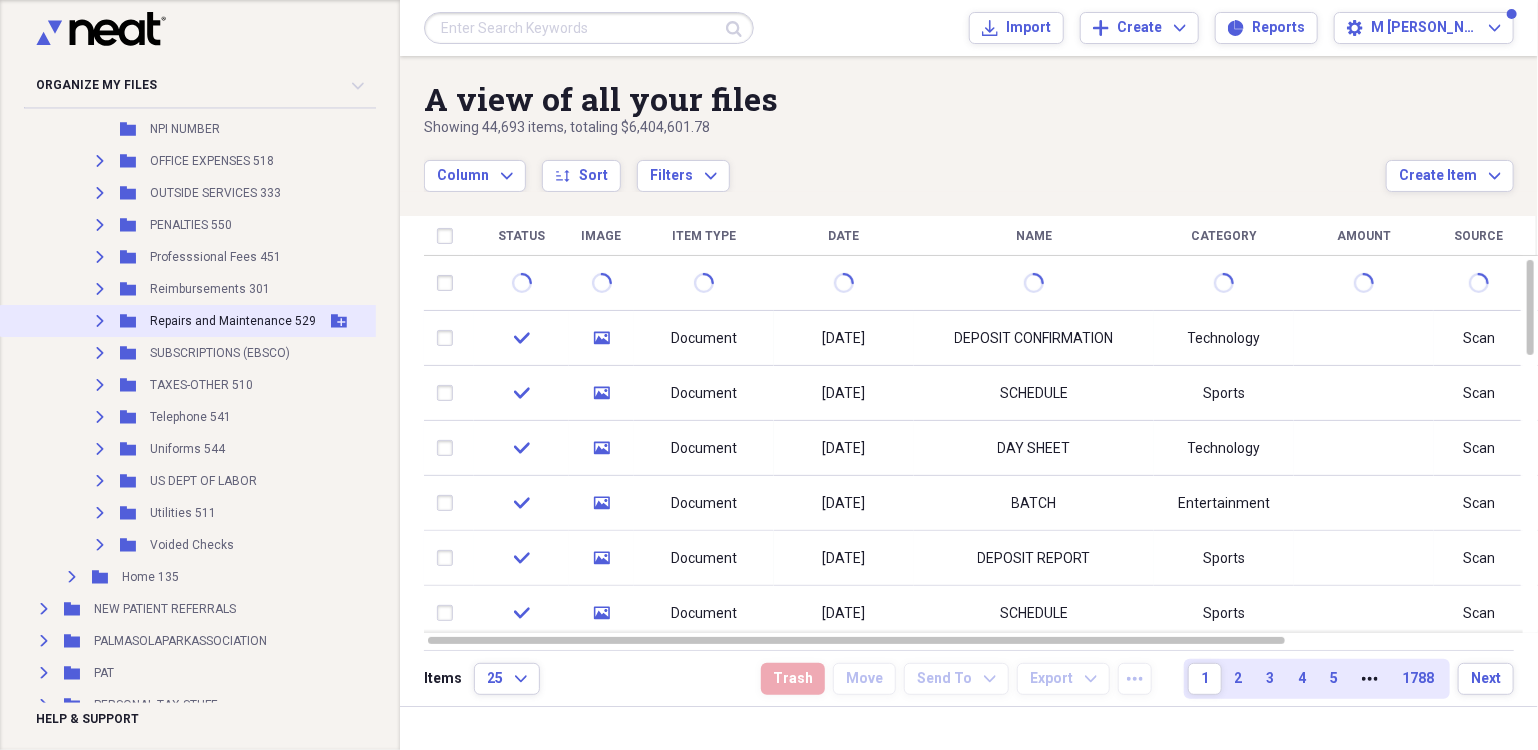 click on "Expand" 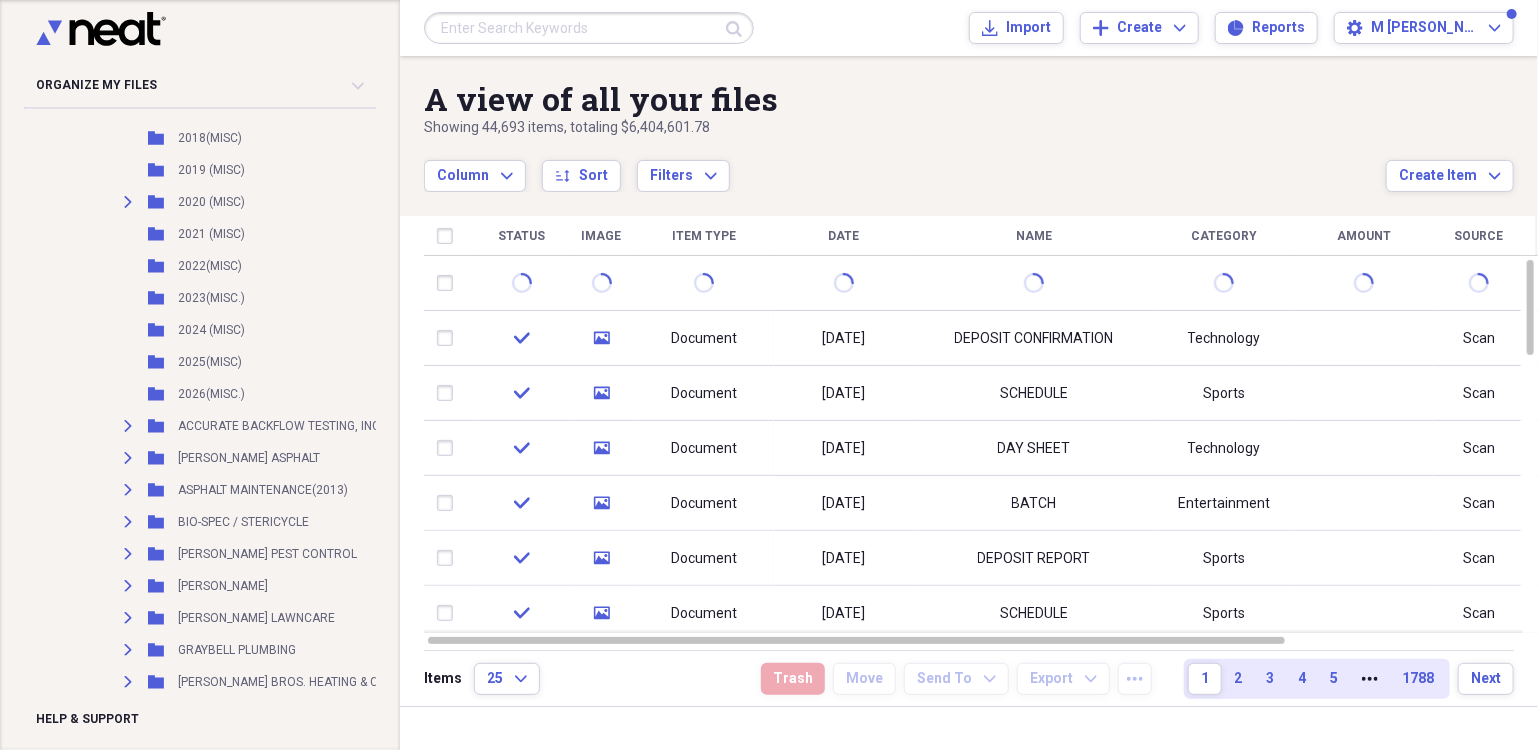 scroll, scrollTop: 4000, scrollLeft: 0, axis: vertical 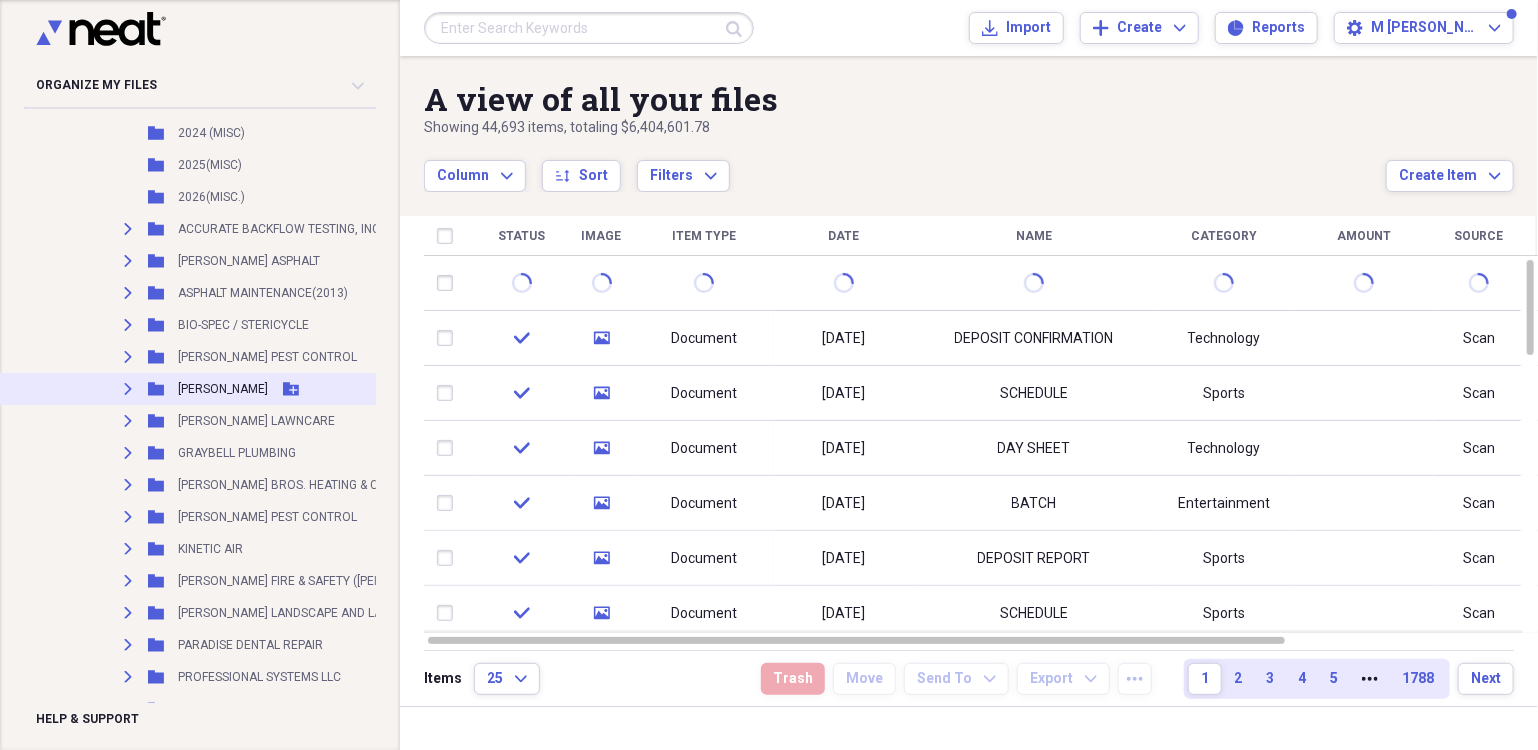 click 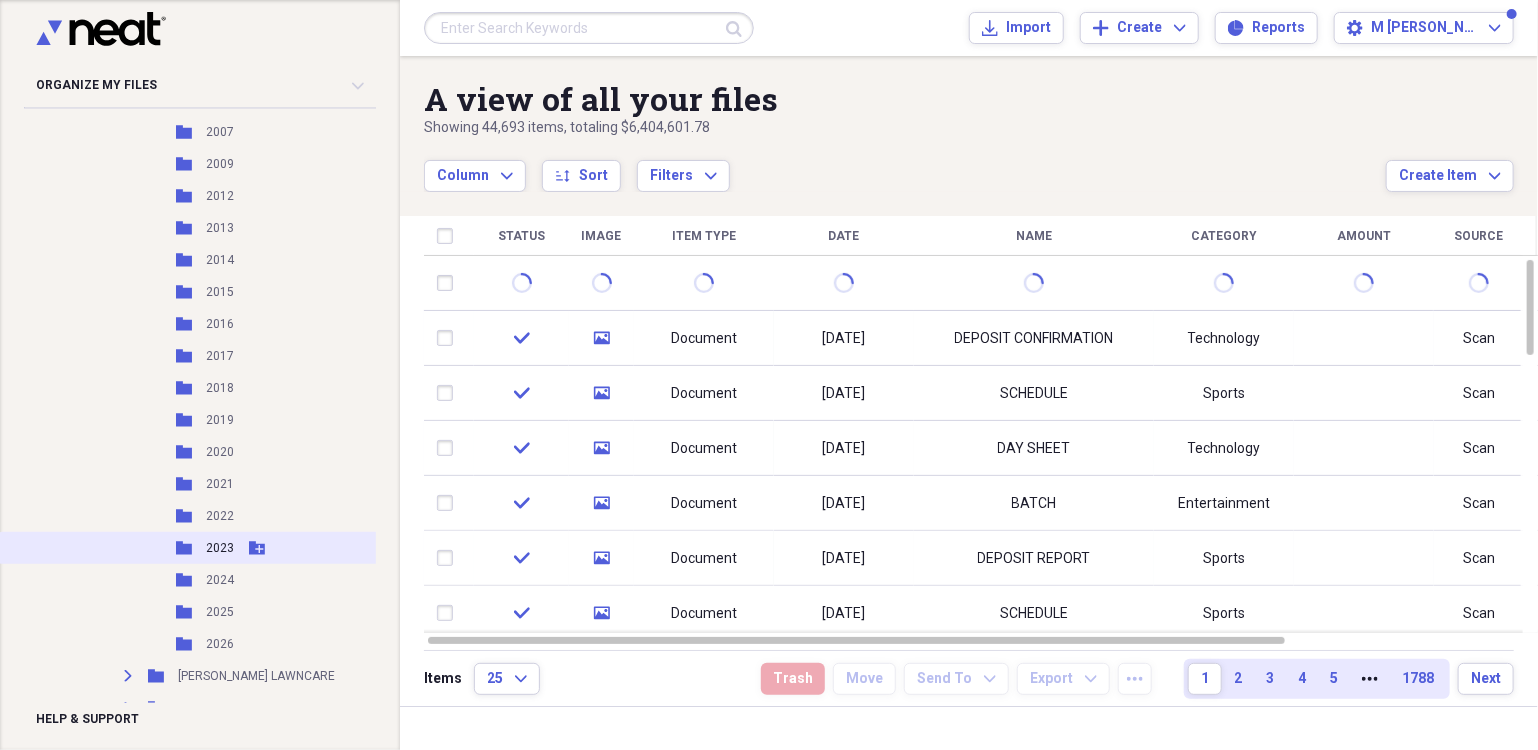 scroll, scrollTop: 4300, scrollLeft: 0, axis: vertical 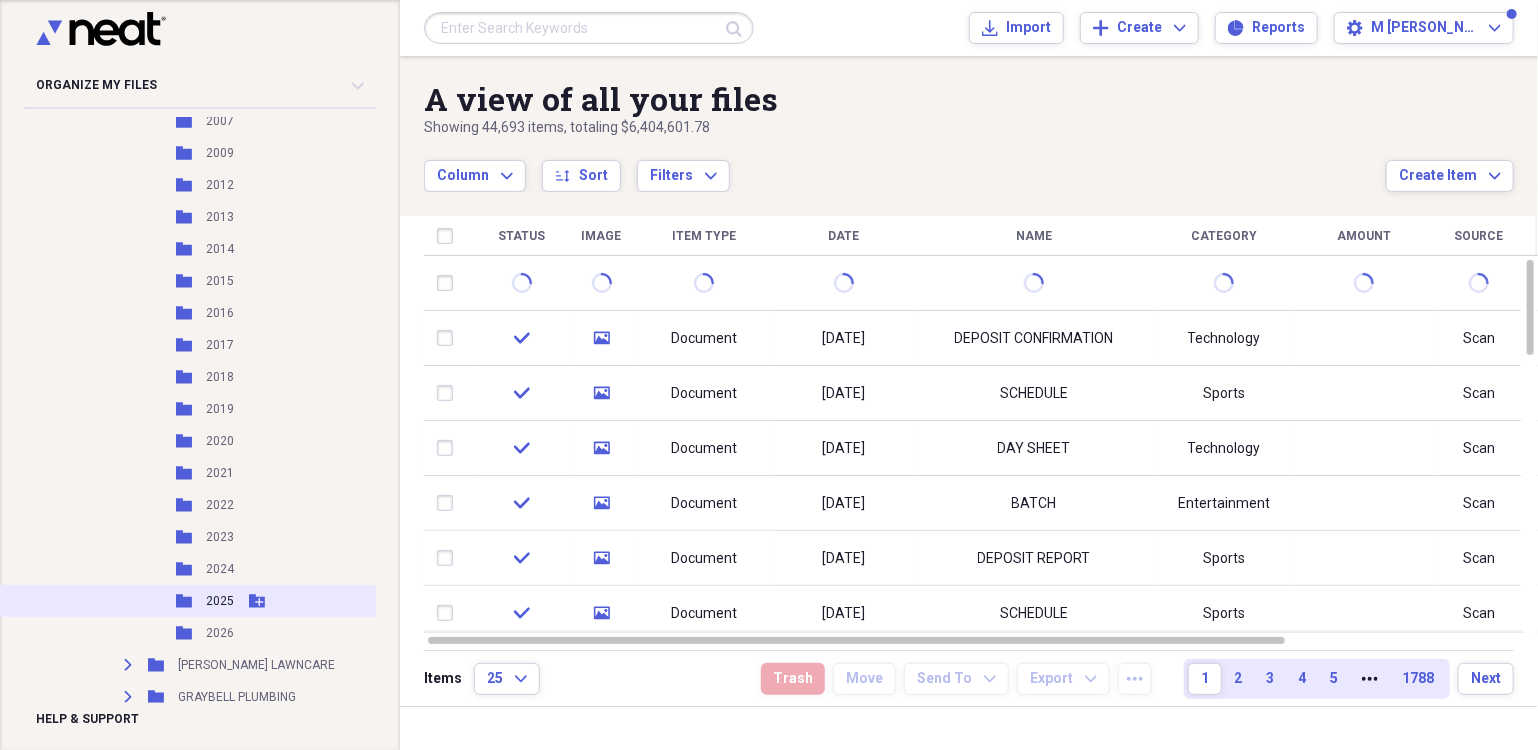 click on "2025" at bounding box center (220, 601) 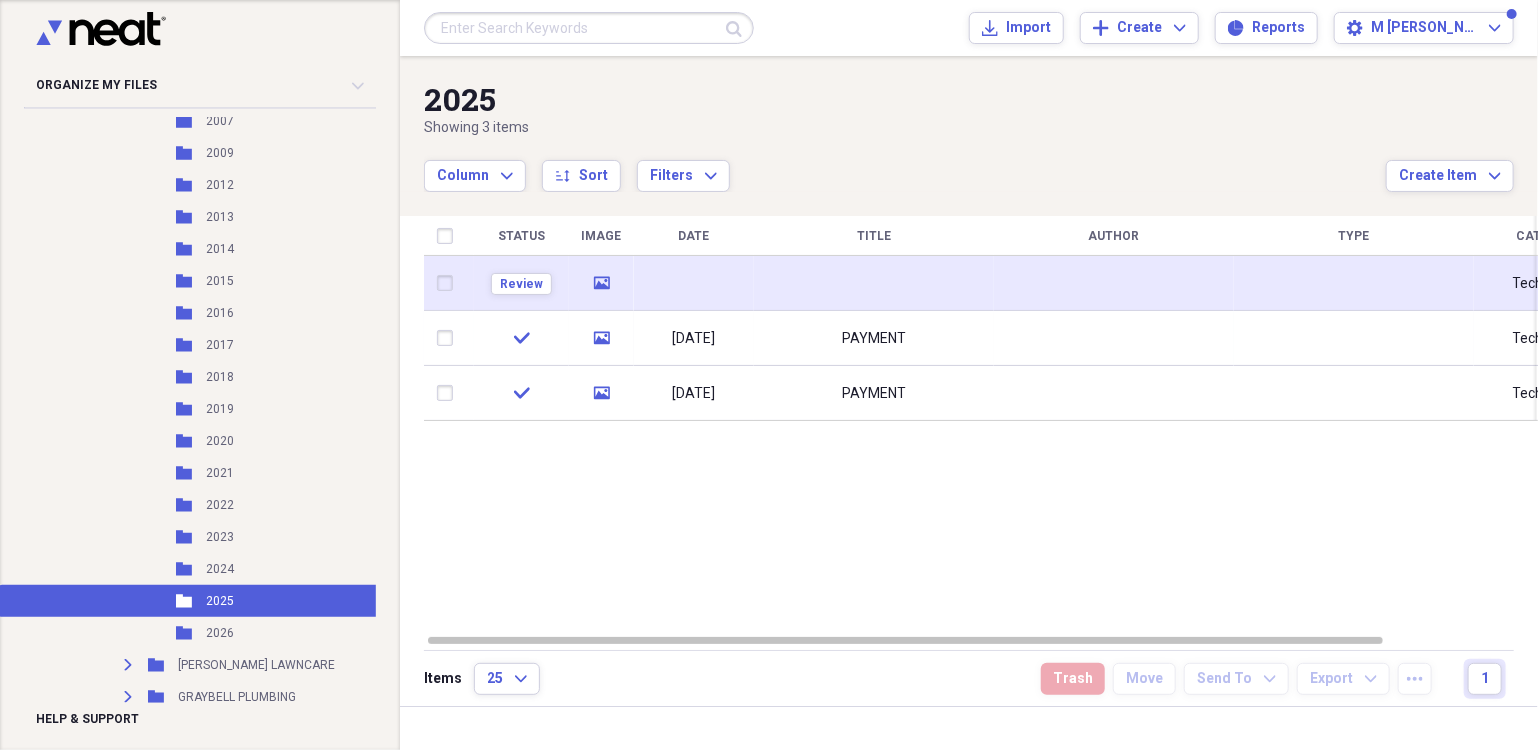 click at bounding box center [874, 283] 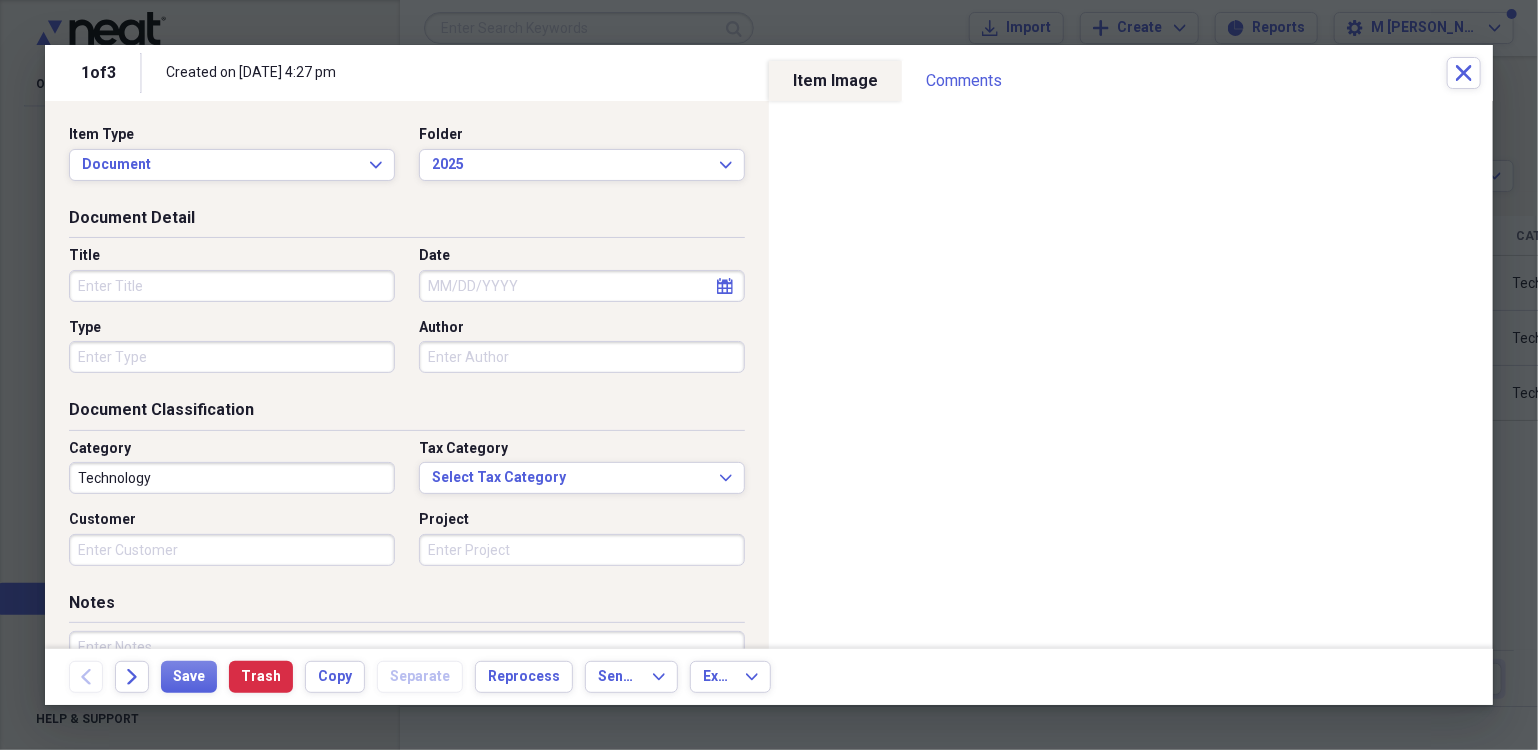 click on "Title" at bounding box center (232, 286) 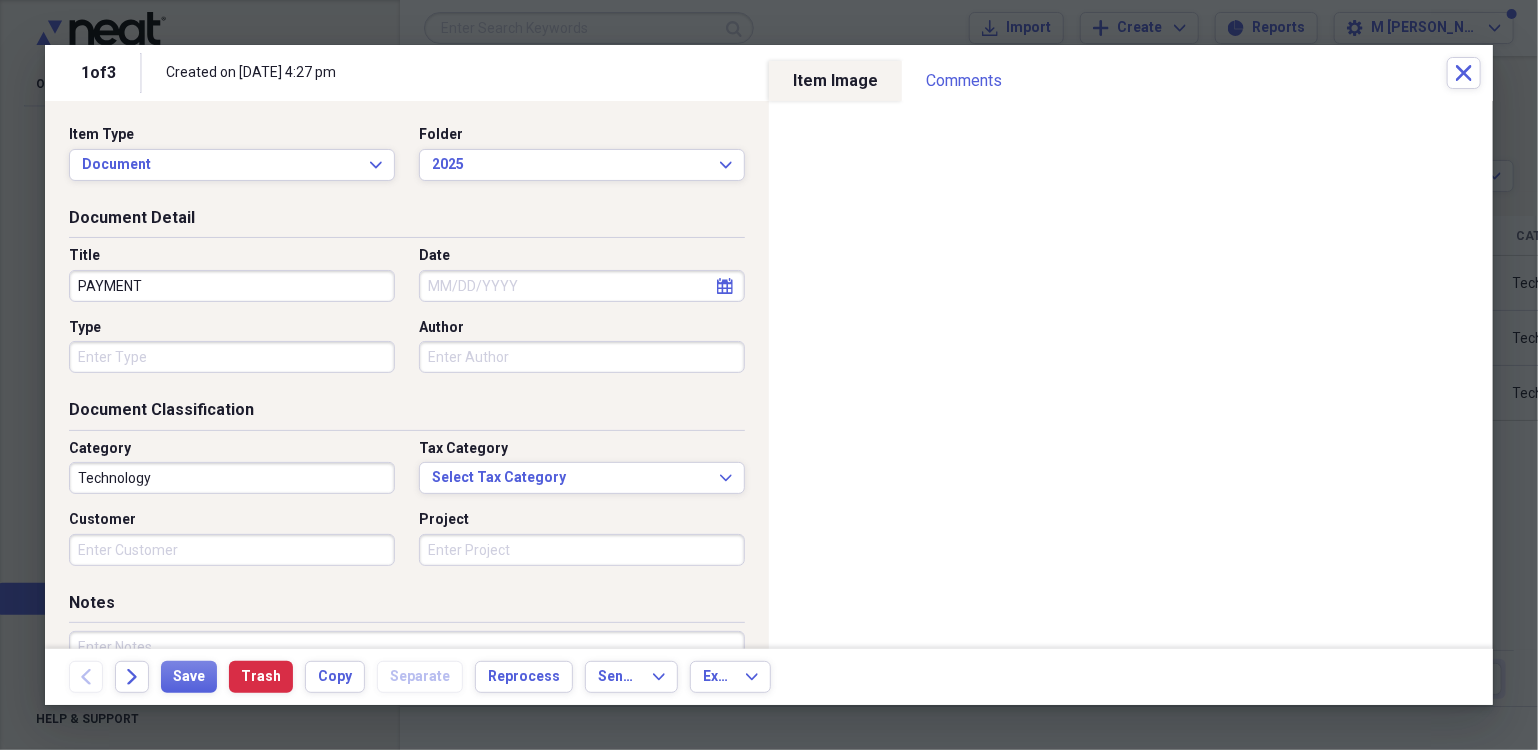 type on "PAYMENT" 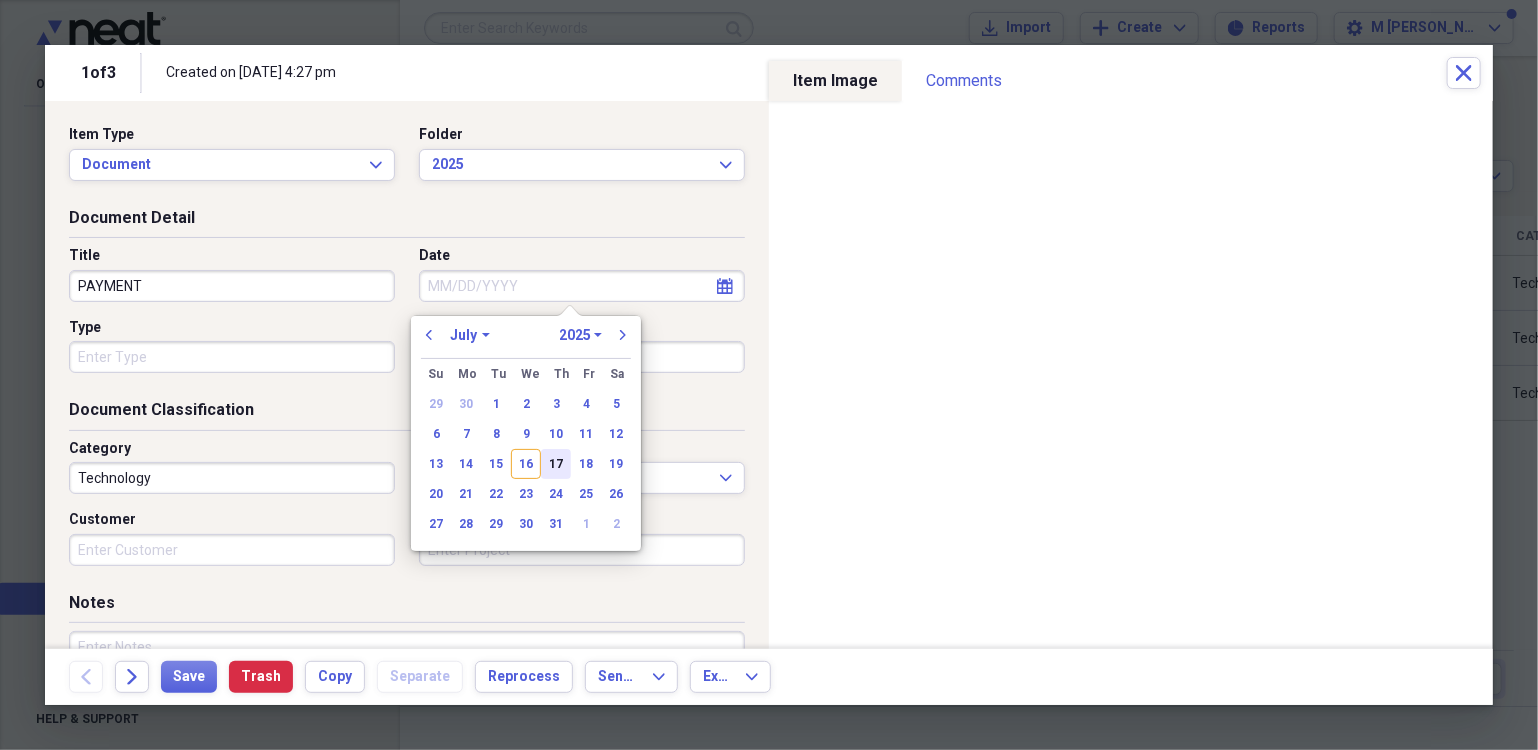 click on "17" at bounding box center [556, 464] 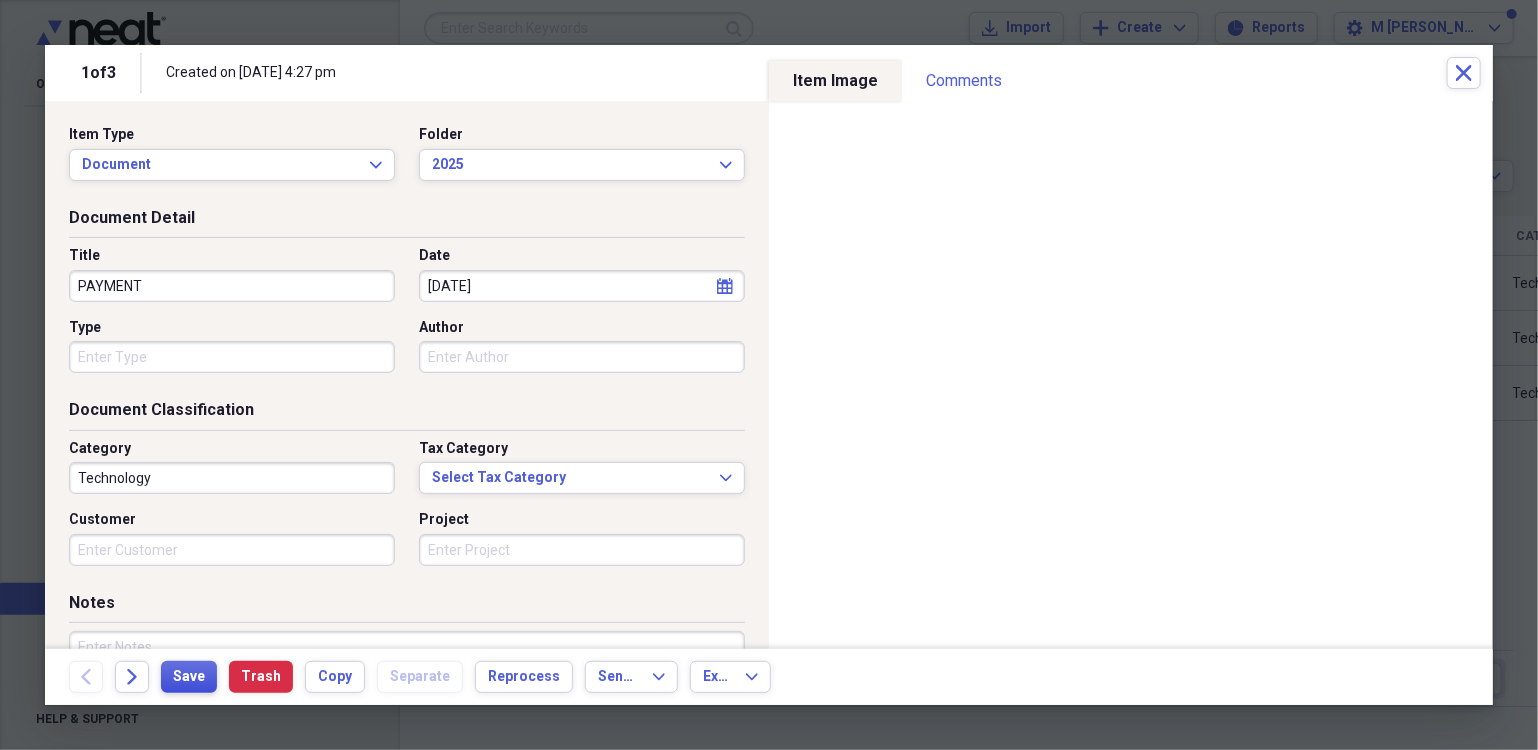 click on "Save" at bounding box center [189, 677] 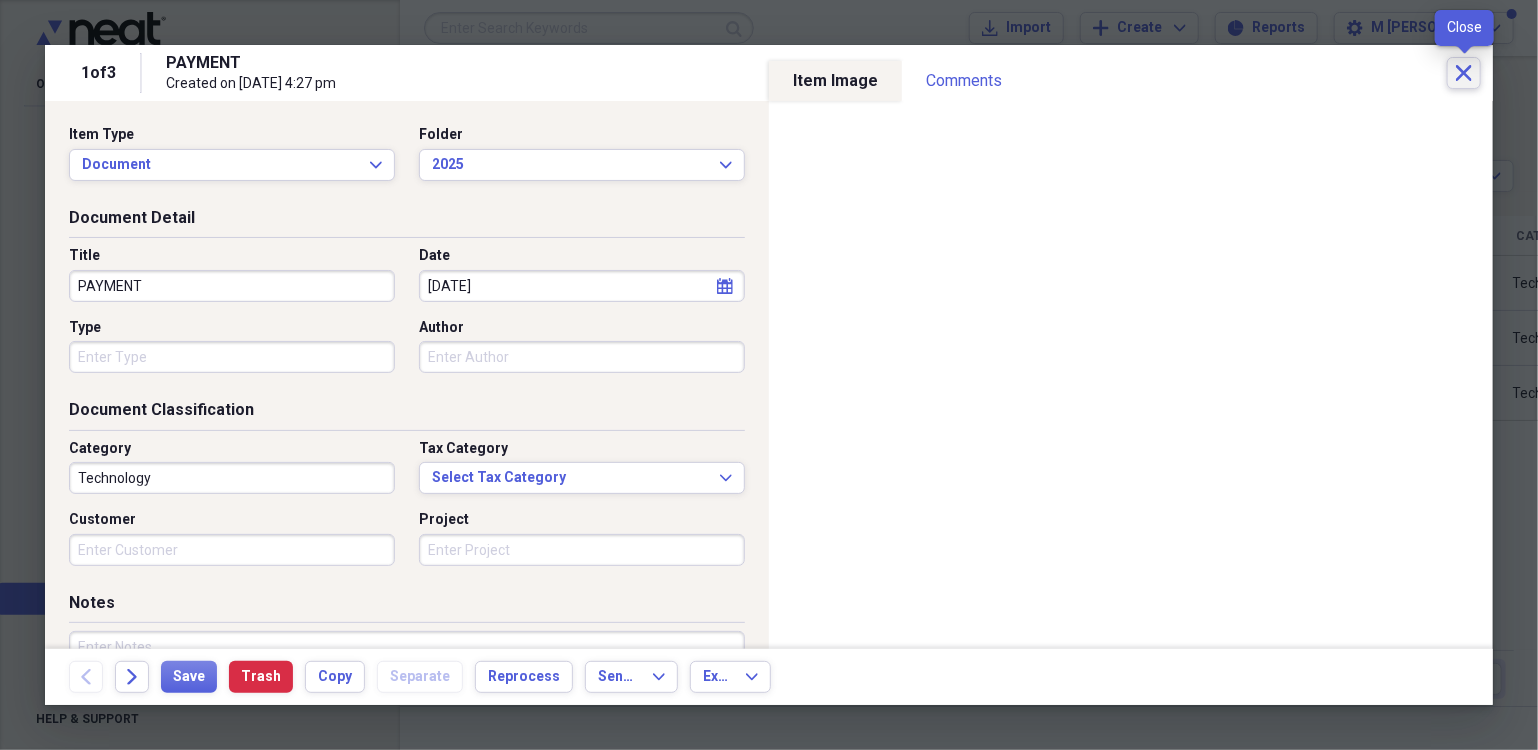 click 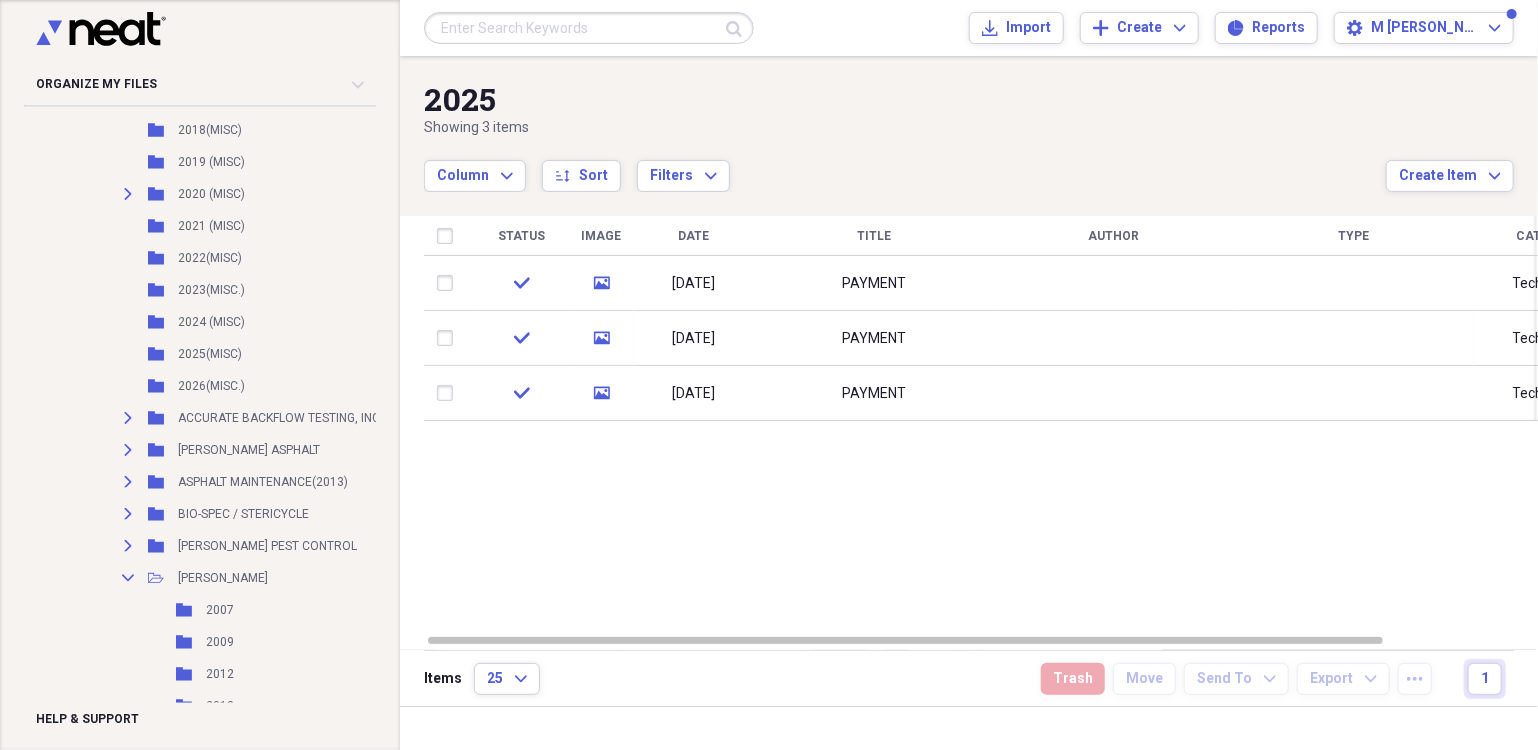scroll, scrollTop: 3800, scrollLeft: 0, axis: vertical 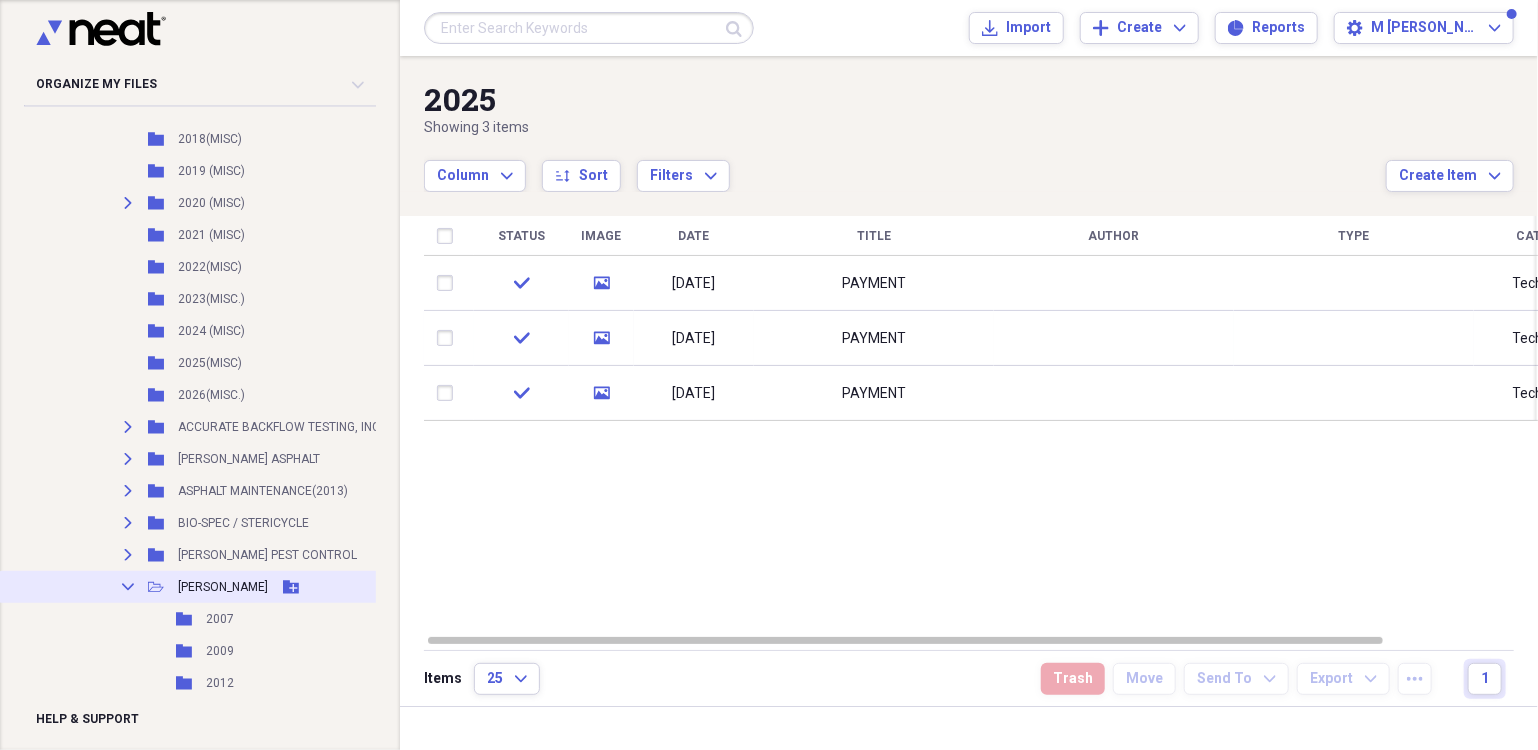 click on "Collapse" 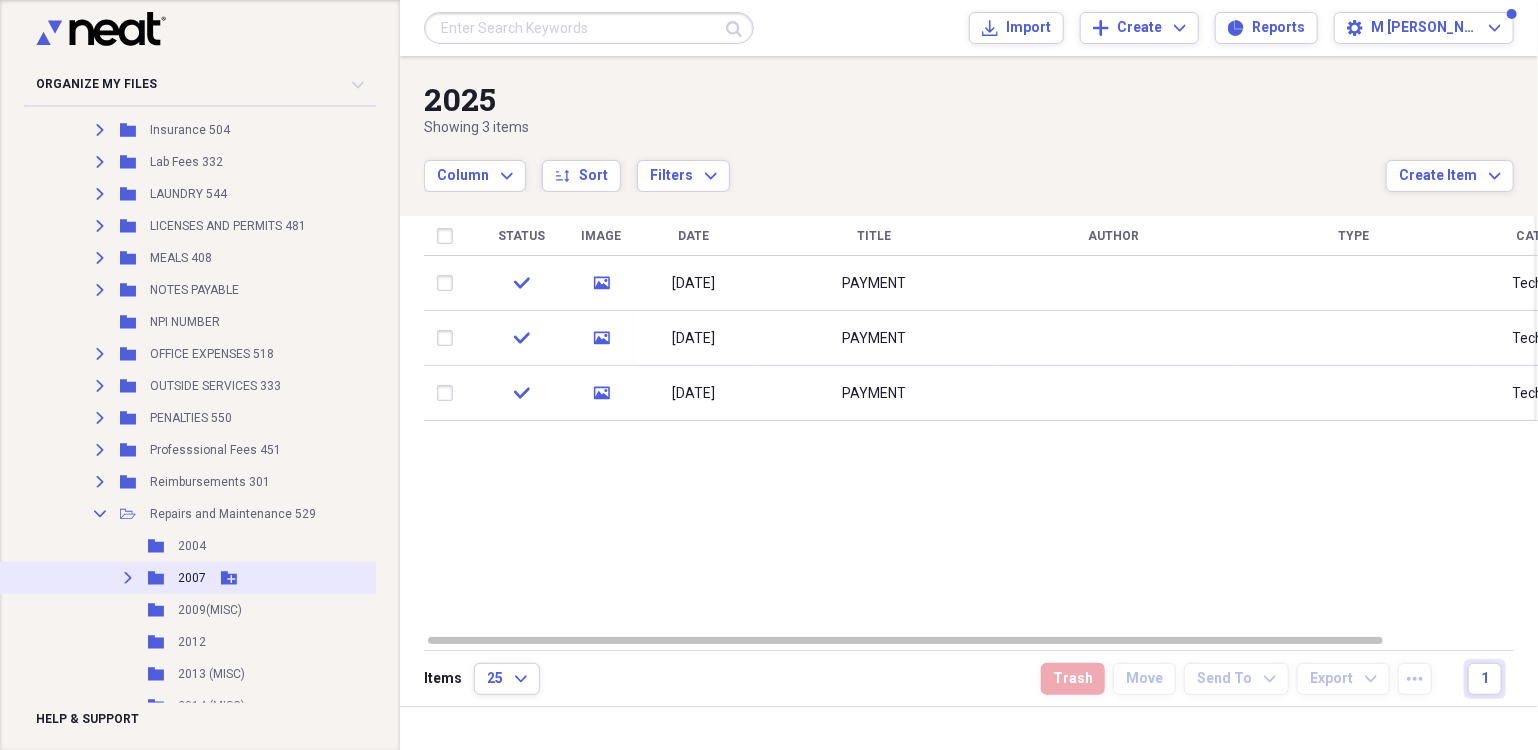 scroll, scrollTop: 3100, scrollLeft: 0, axis: vertical 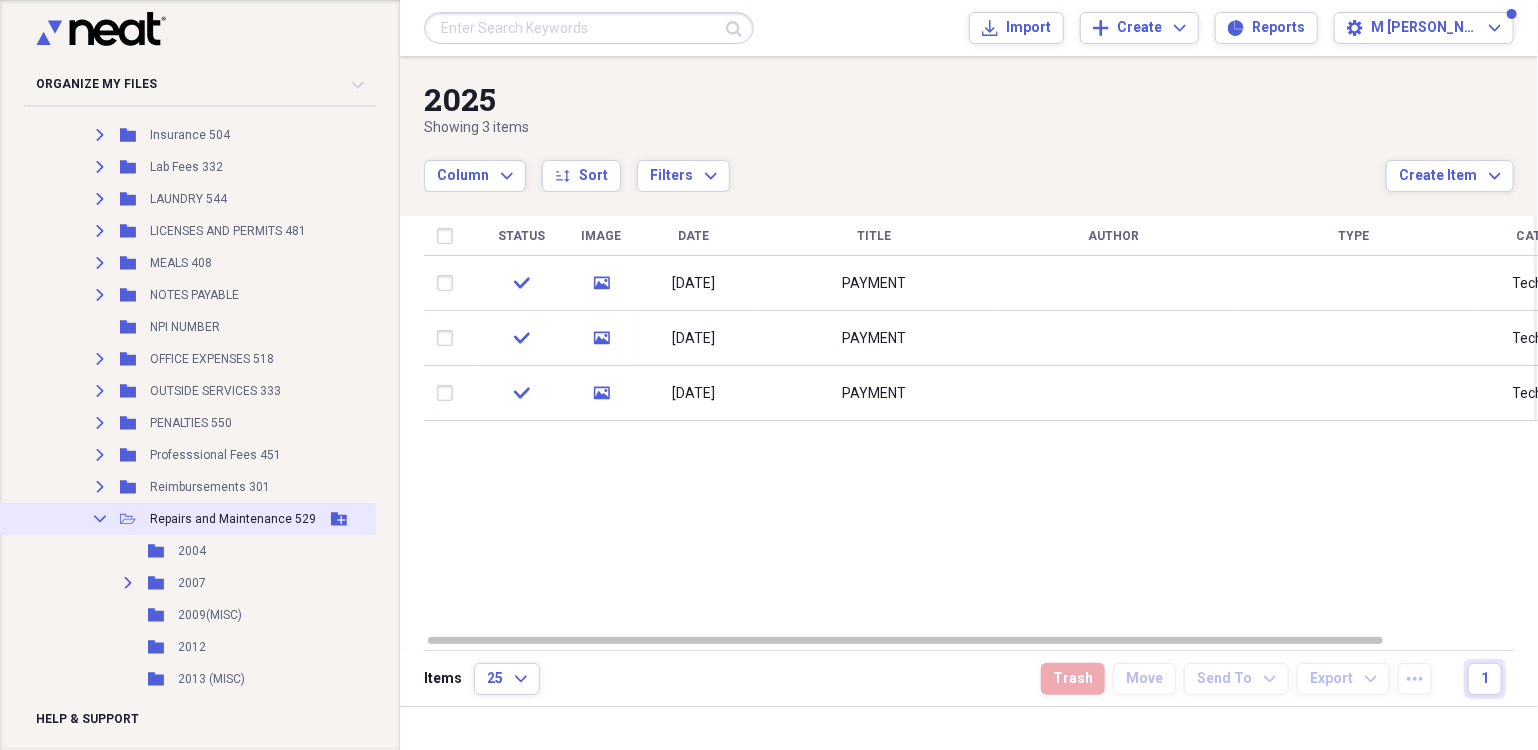 click on "Collapse" 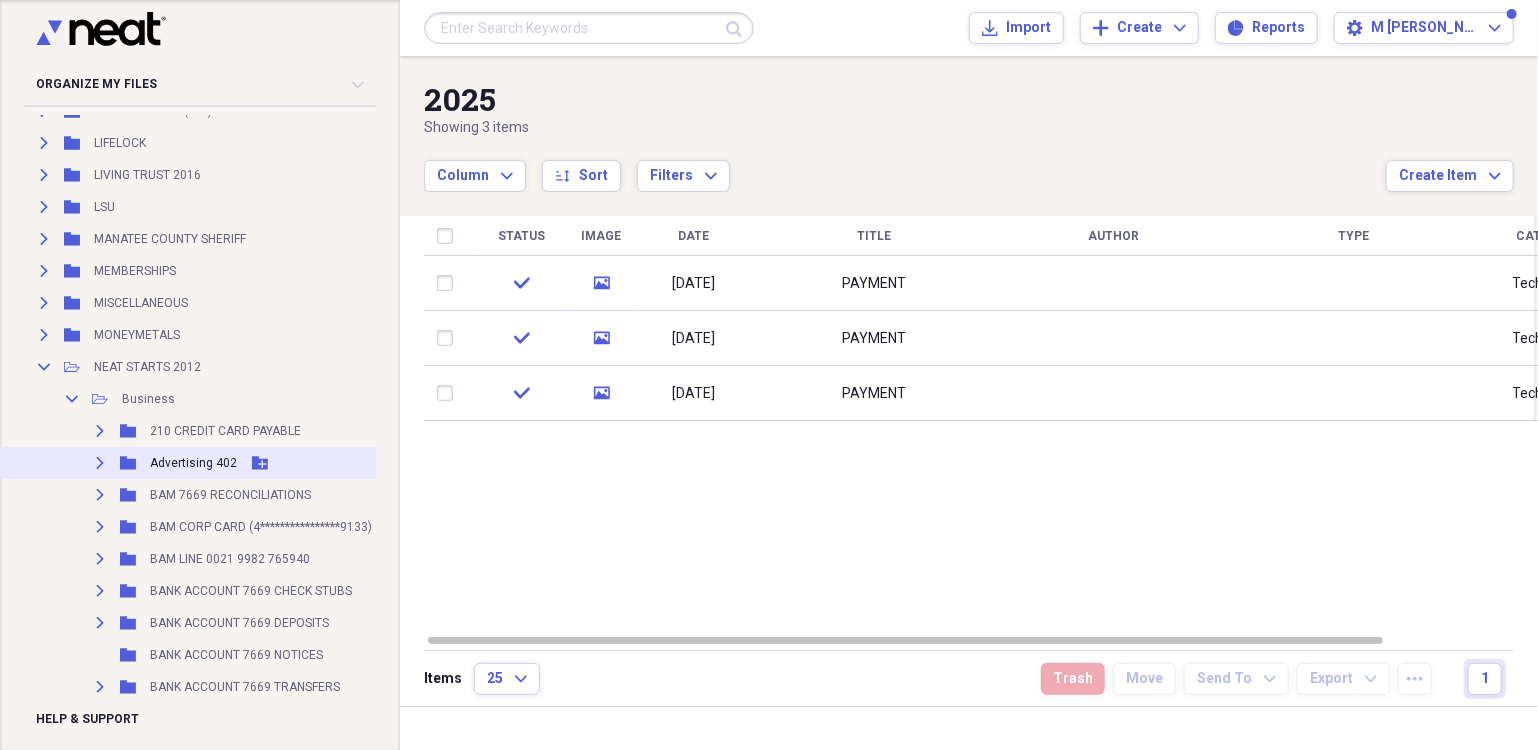 scroll, scrollTop: 2100, scrollLeft: 0, axis: vertical 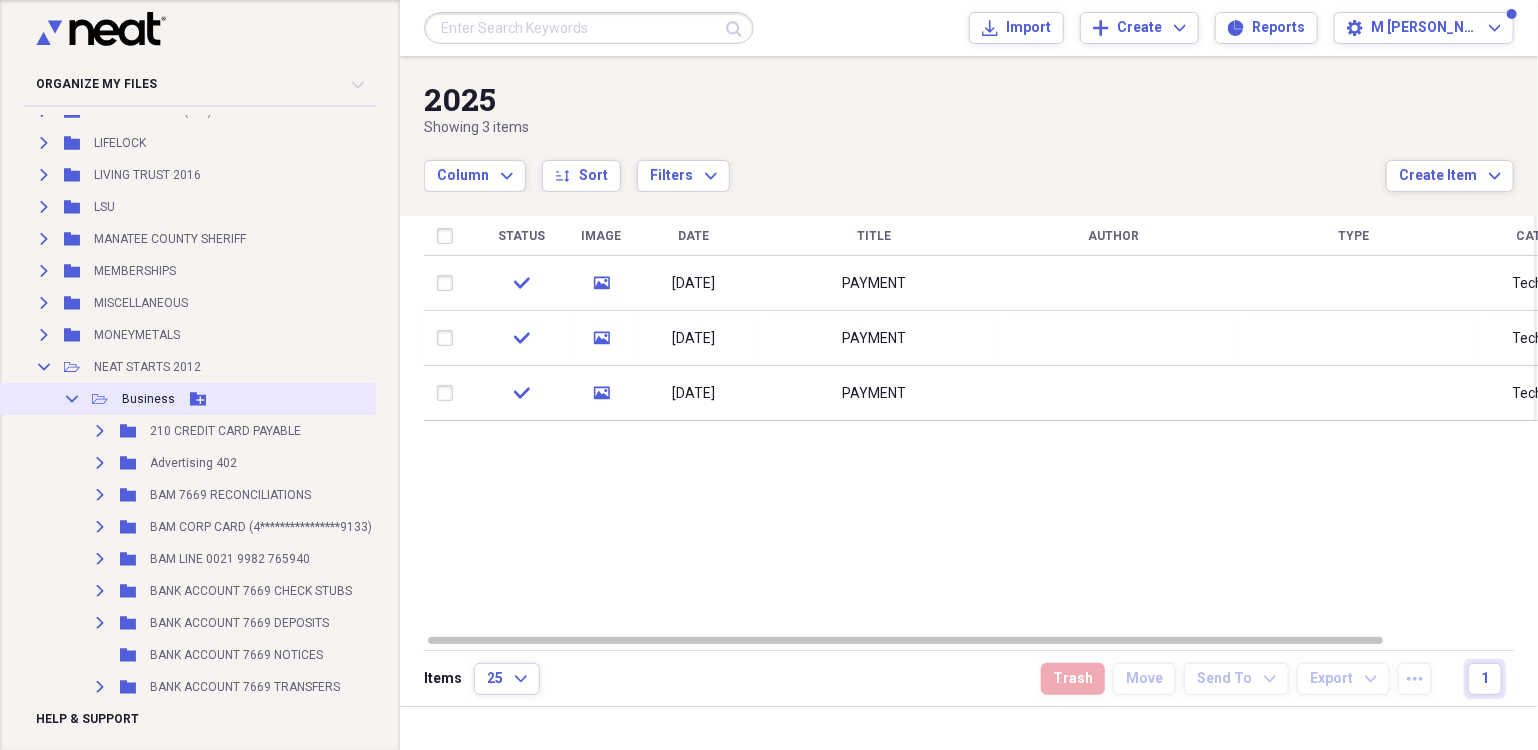 click on "Collapse" 